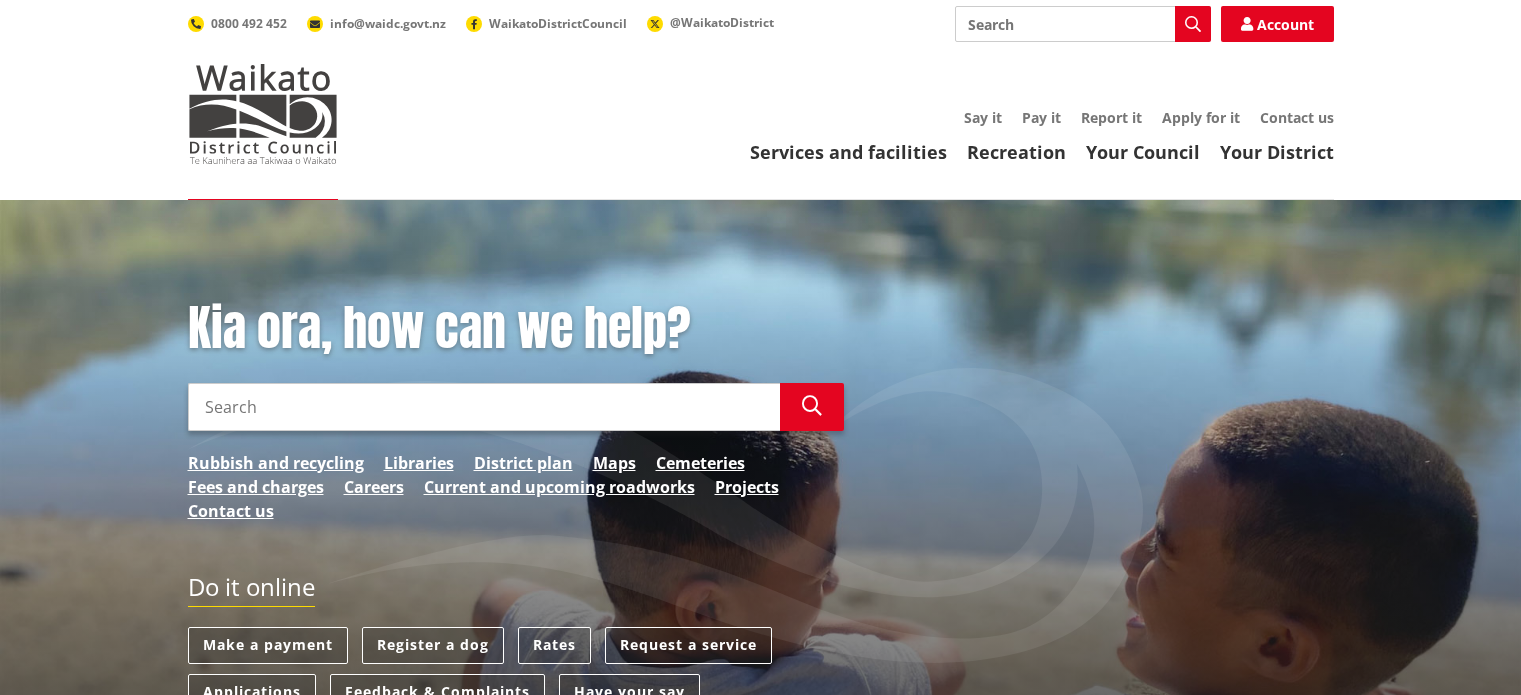 scroll, scrollTop: 0, scrollLeft: 0, axis: both 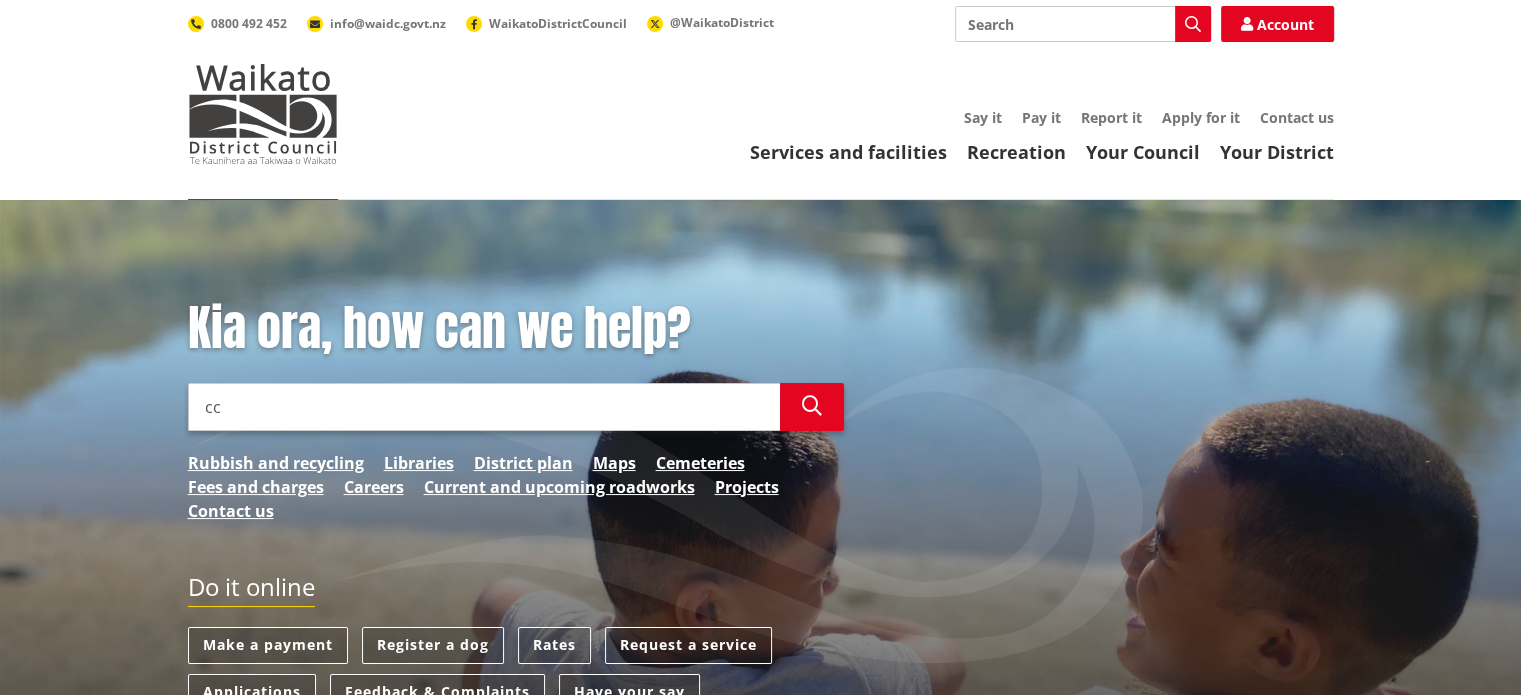 type on "c" 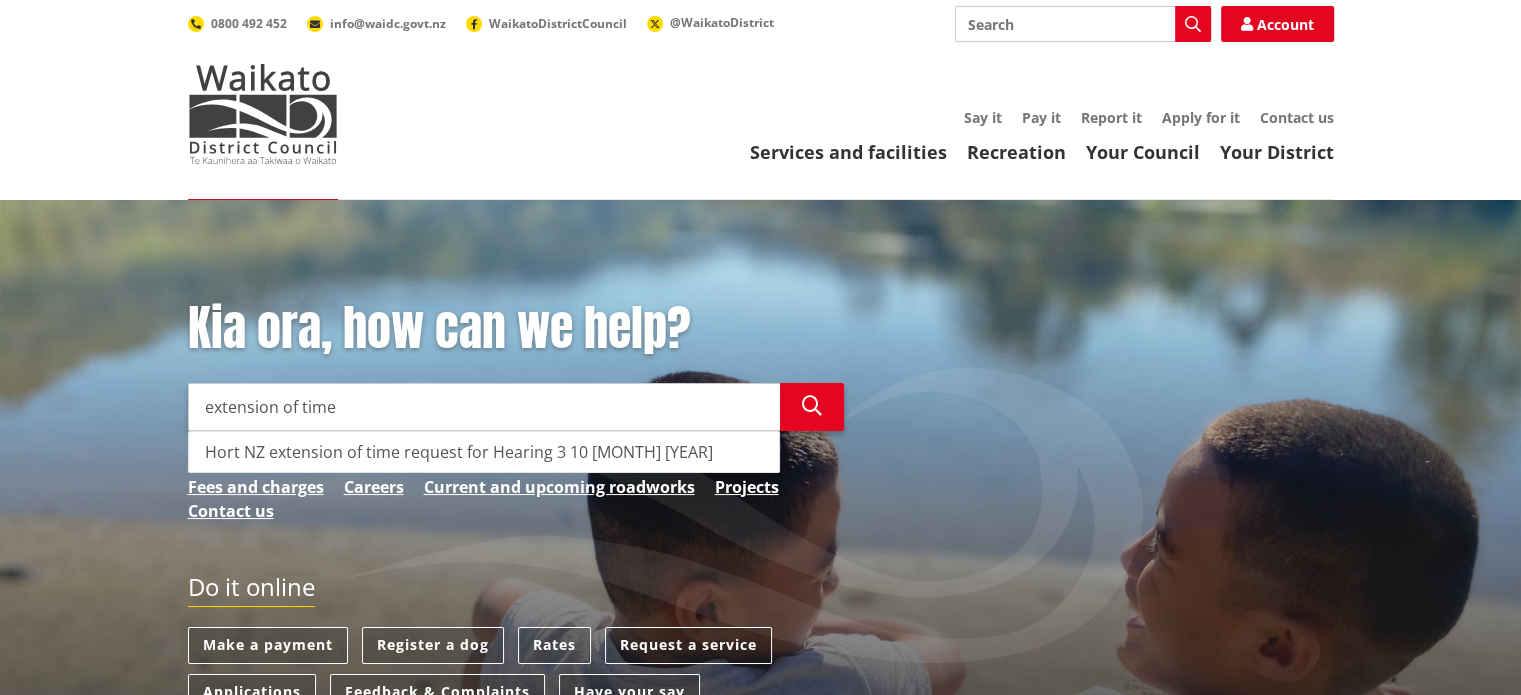 type on "extension of time" 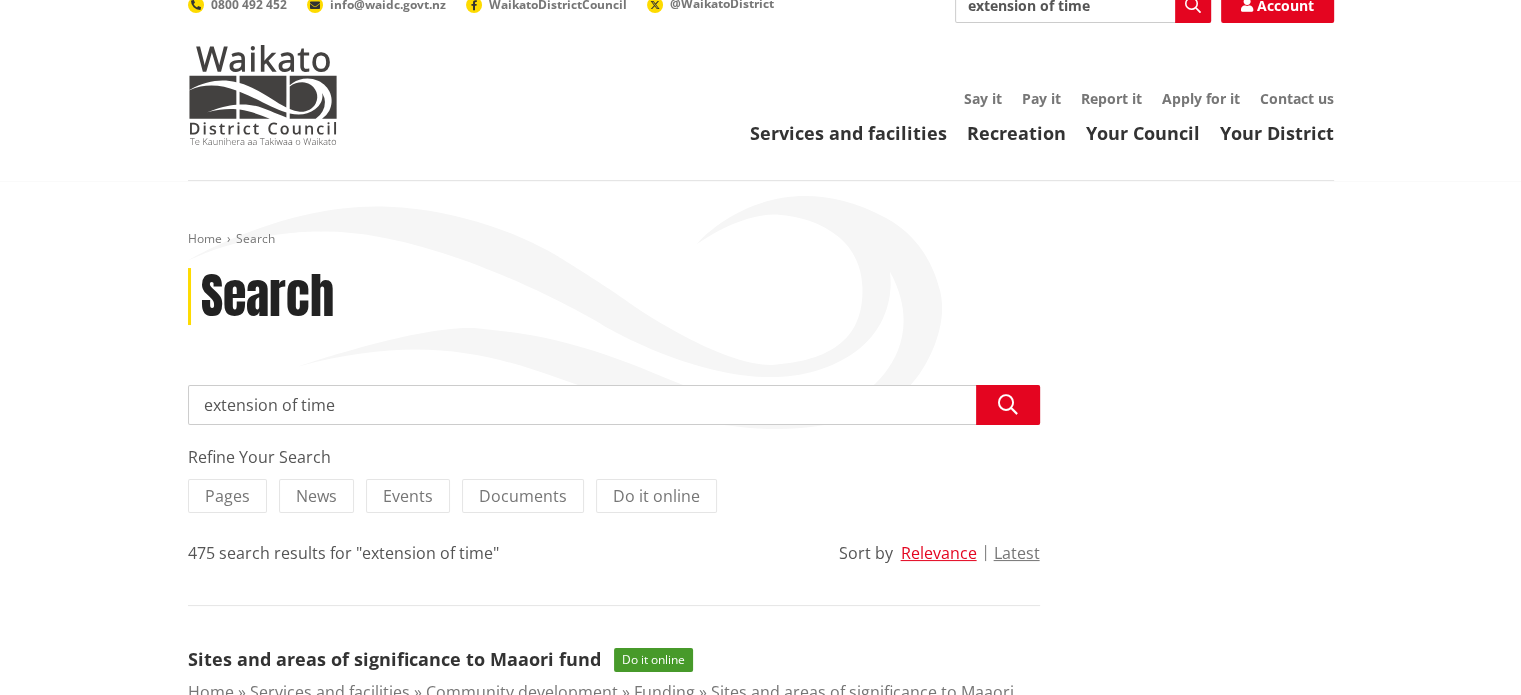 scroll, scrollTop: 0, scrollLeft: 0, axis: both 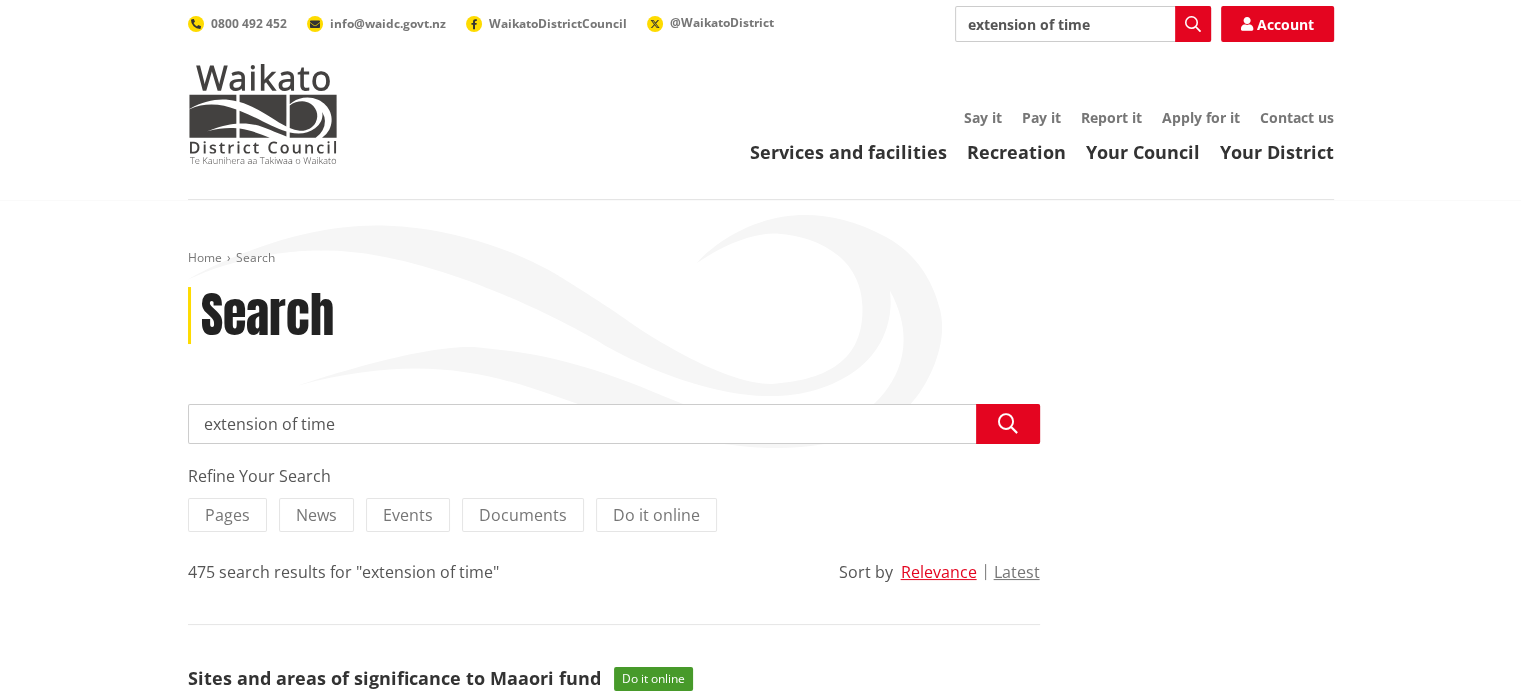 drag, startPoint x: 415, startPoint y: 419, endPoint x: 145, endPoint y: 426, distance: 270.09073 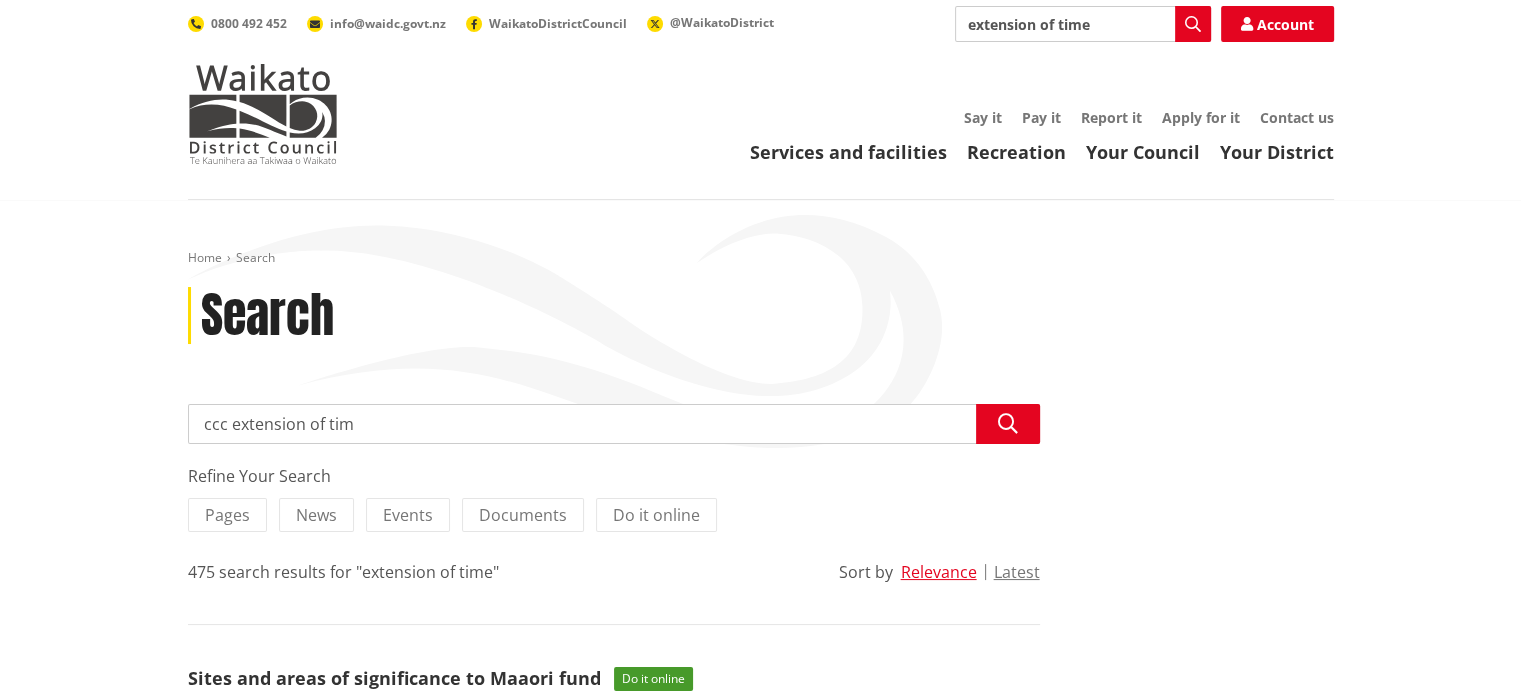 type on "ccc extension of time" 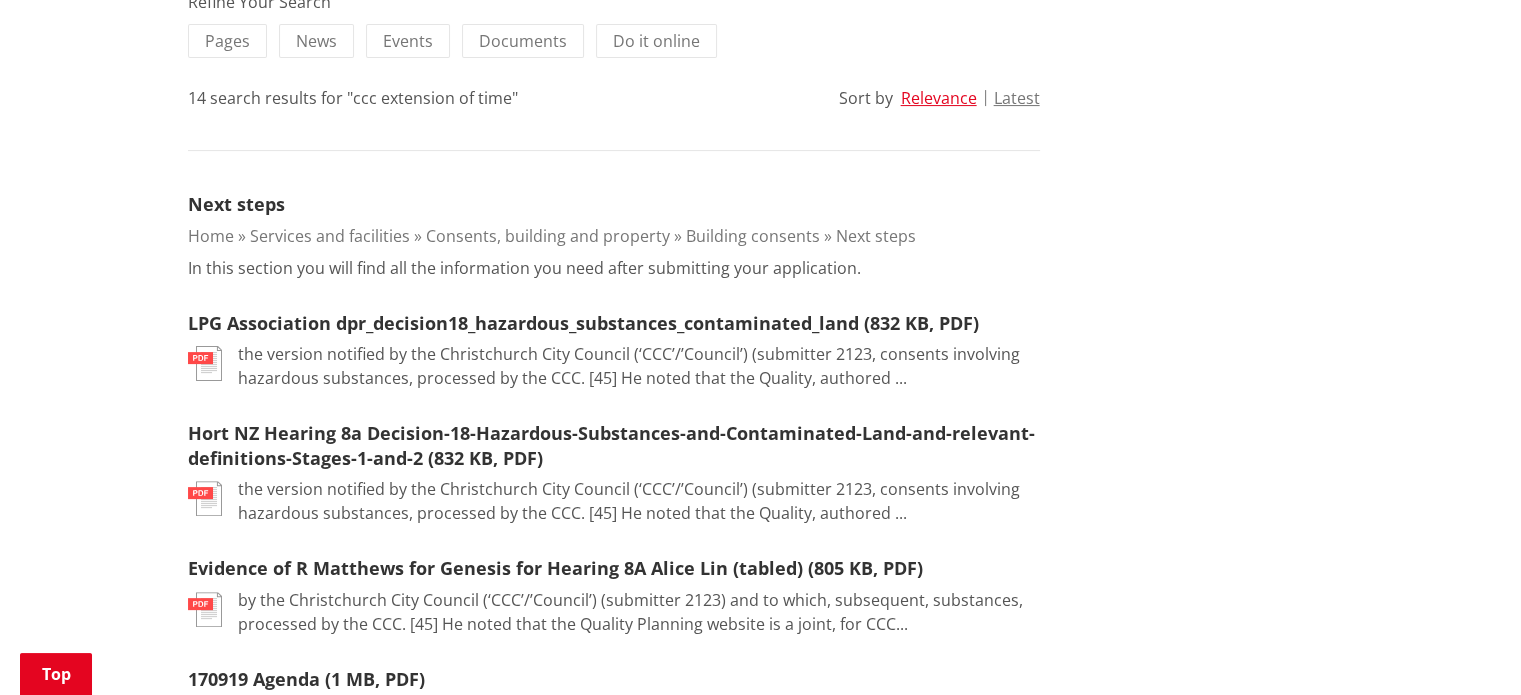 scroll, scrollTop: 0, scrollLeft: 0, axis: both 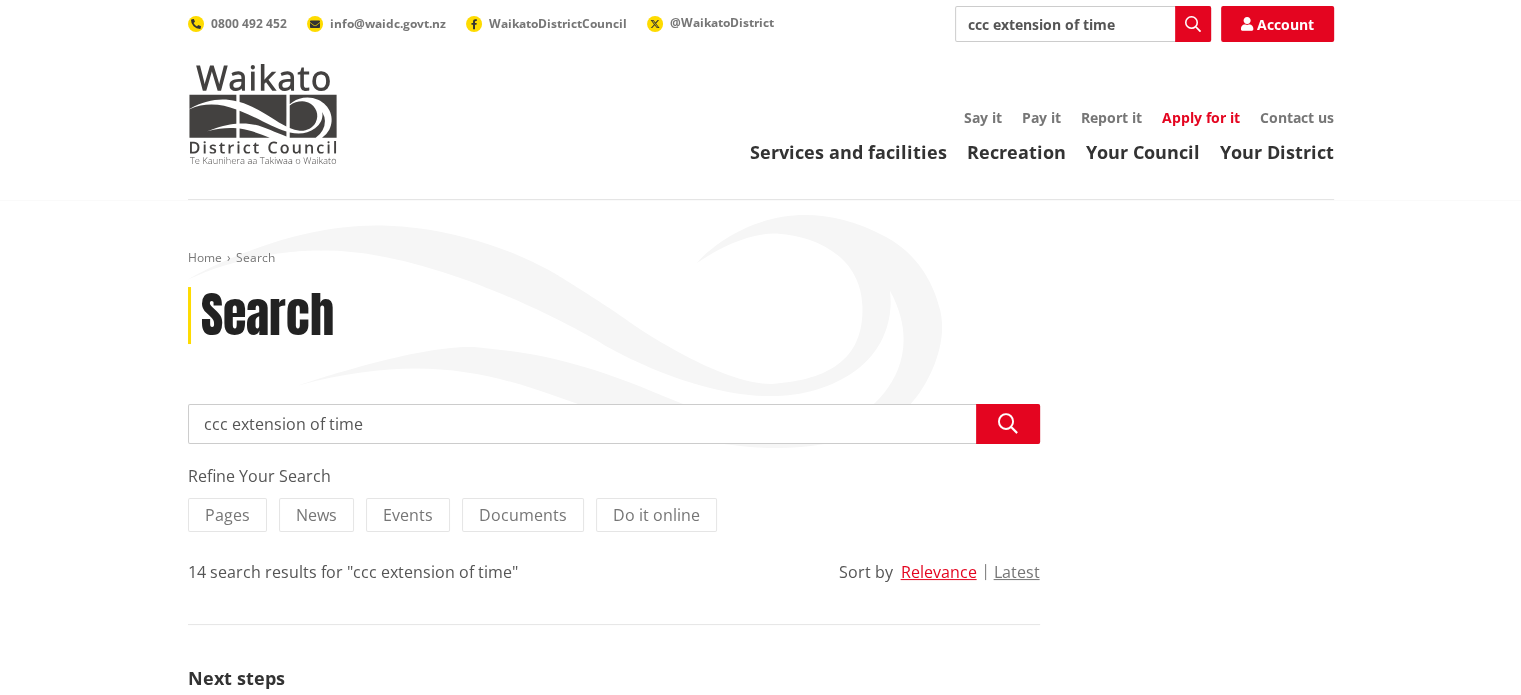 click on "Apply for it" at bounding box center [1201, 117] 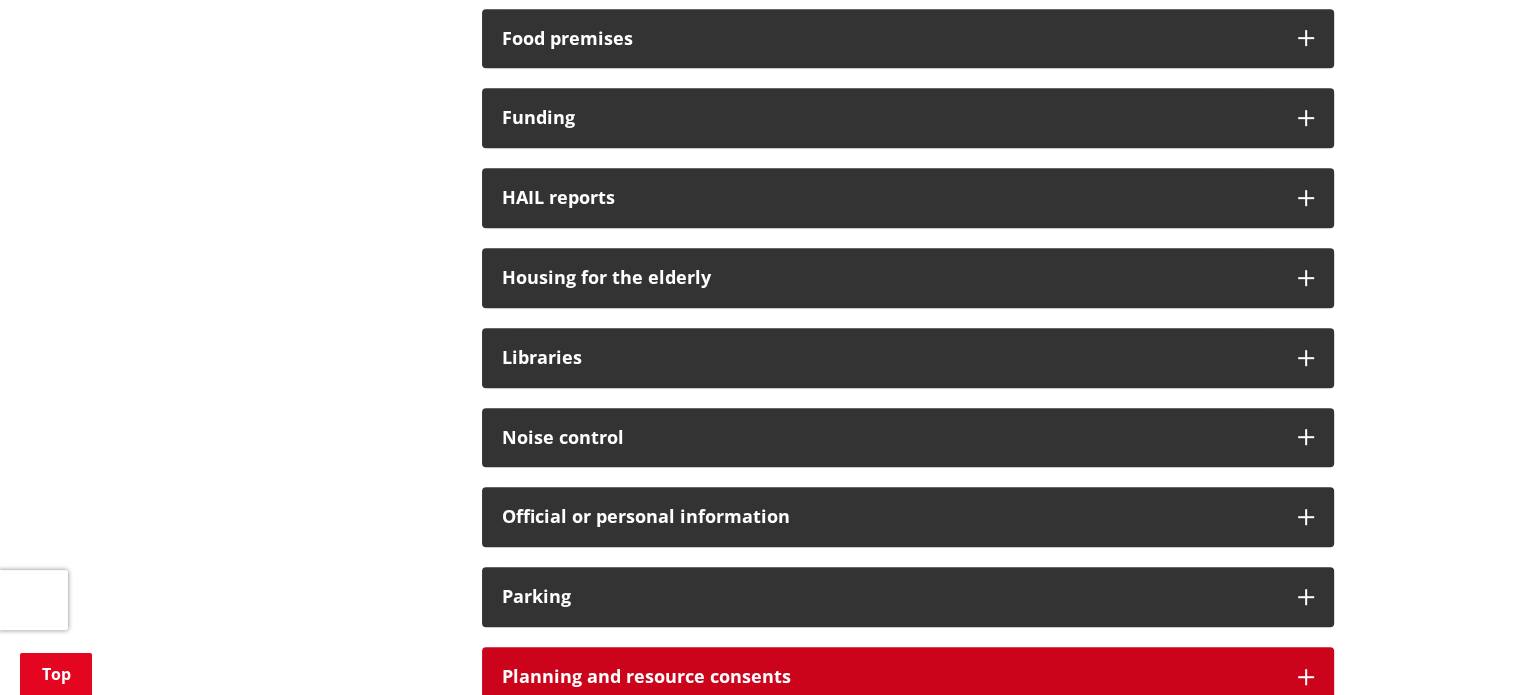 scroll, scrollTop: 333, scrollLeft: 0, axis: vertical 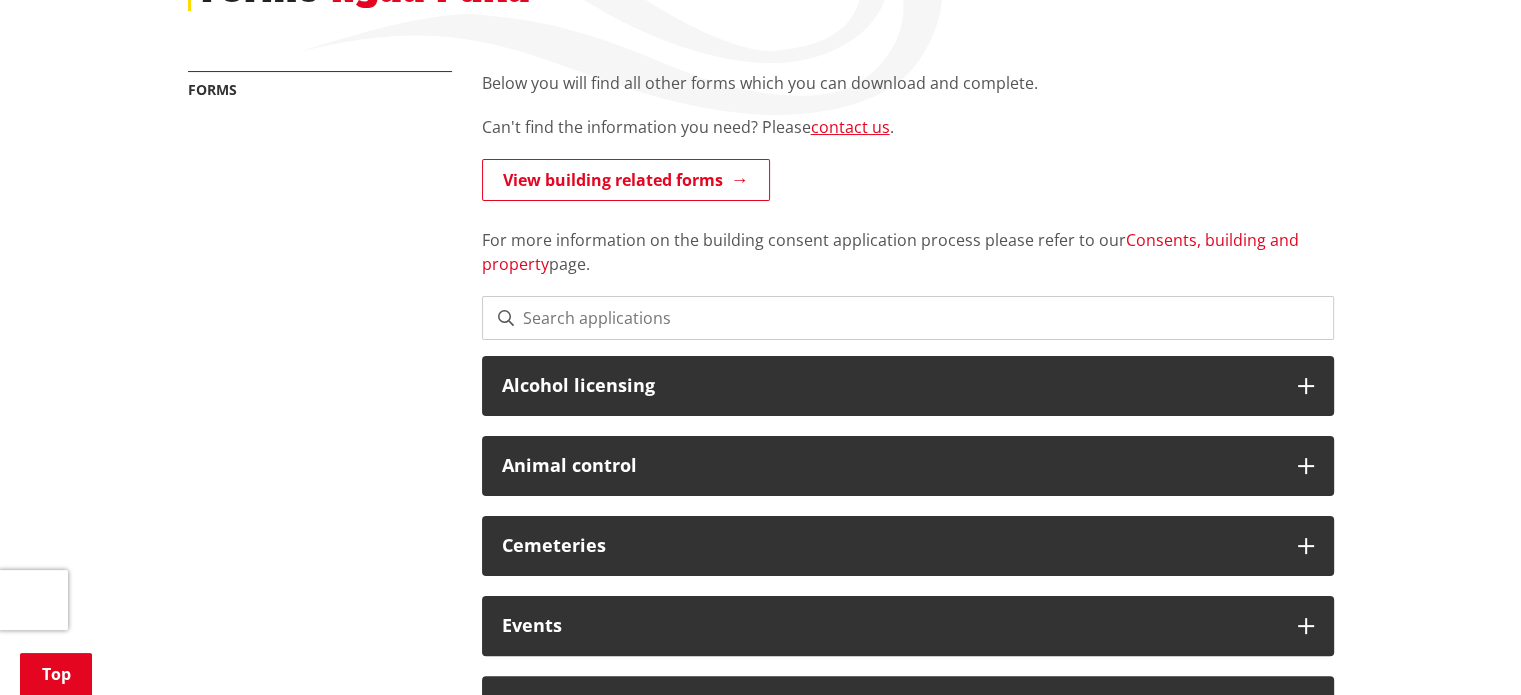 click on "Consents, building and property" at bounding box center (890, 252) 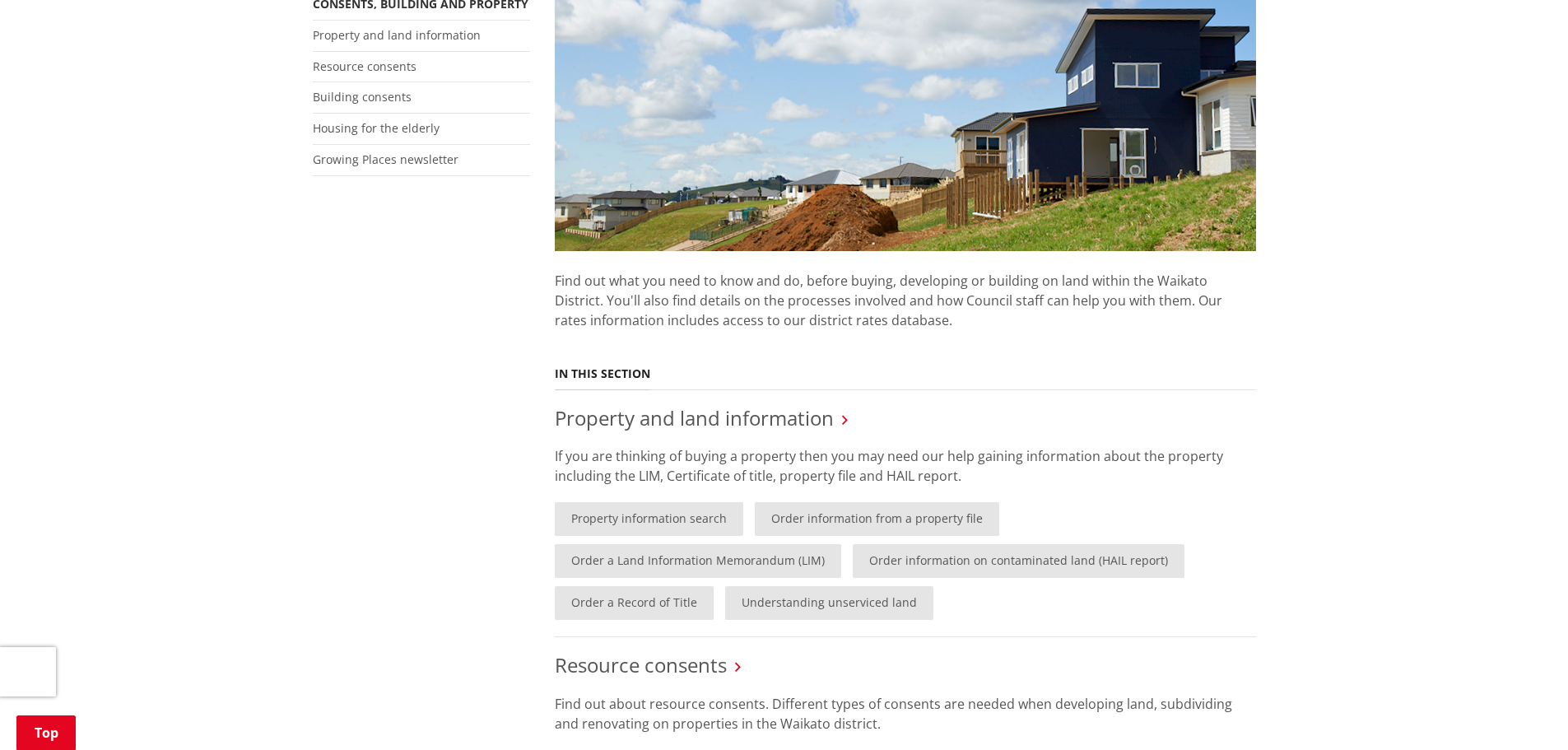 scroll, scrollTop: 0, scrollLeft: 0, axis: both 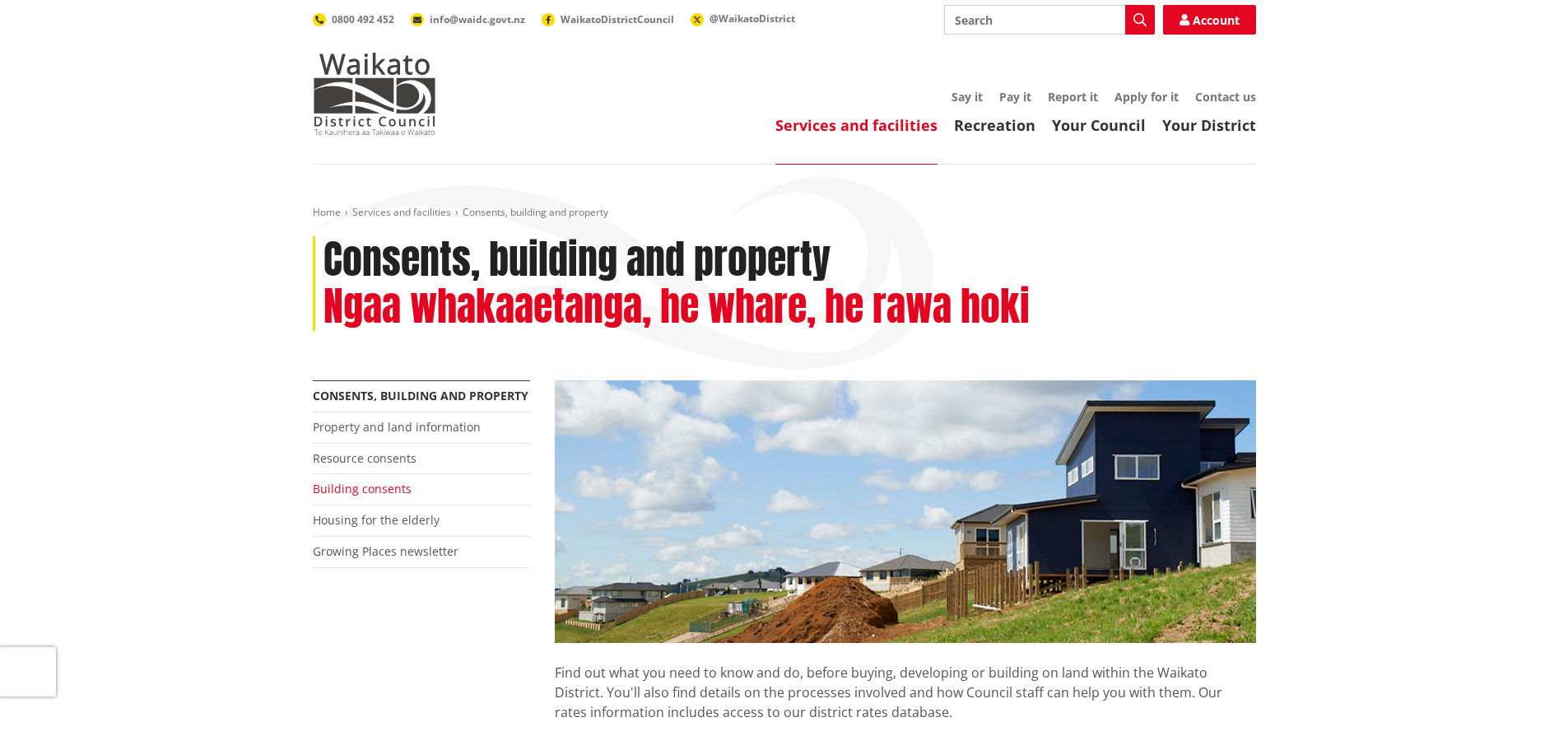 click on "Building consents" at bounding box center [362, 488] 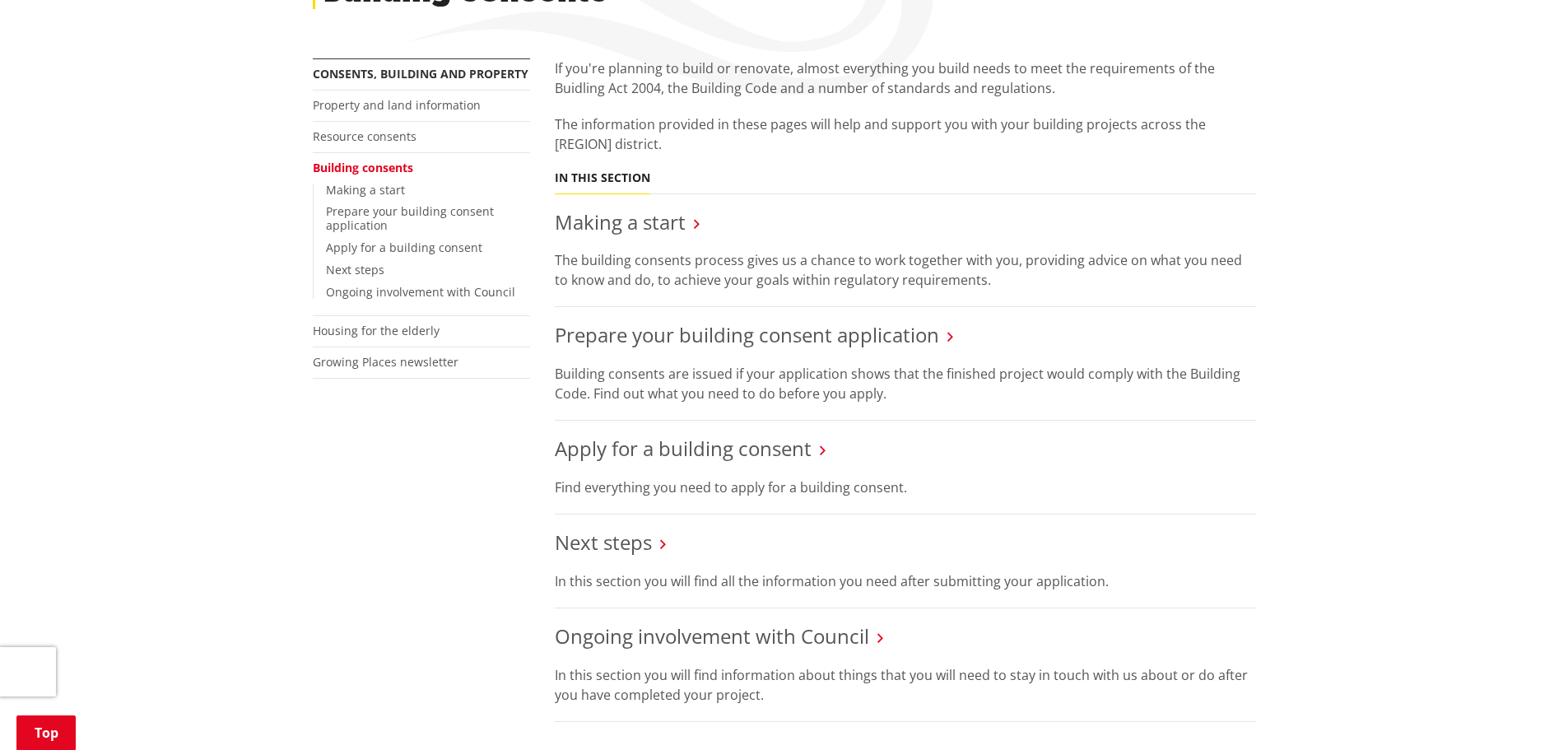 scroll, scrollTop: 549, scrollLeft: 0, axis: vertical 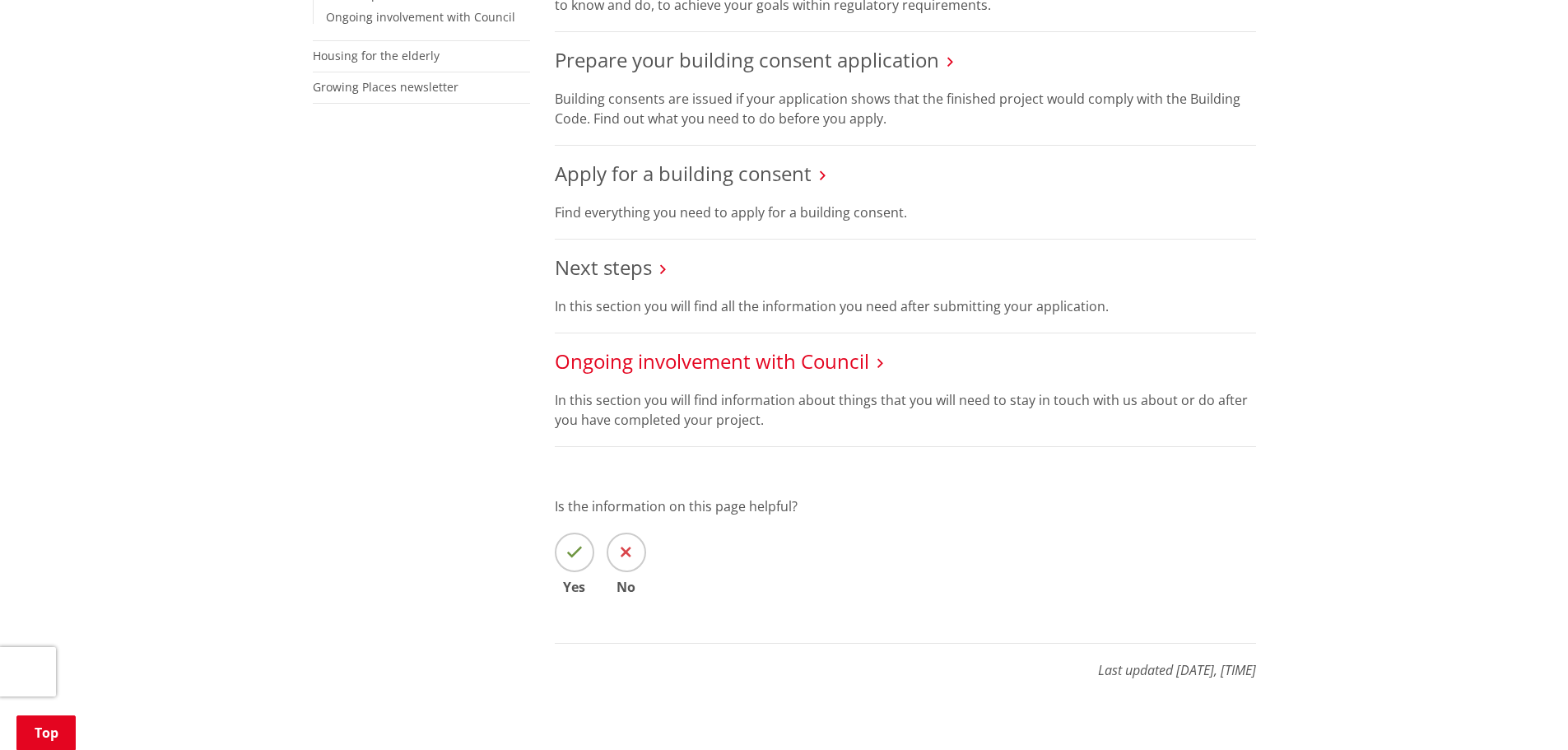 click on "Ongoing involvement with Council" at bounding box center (712, 361) 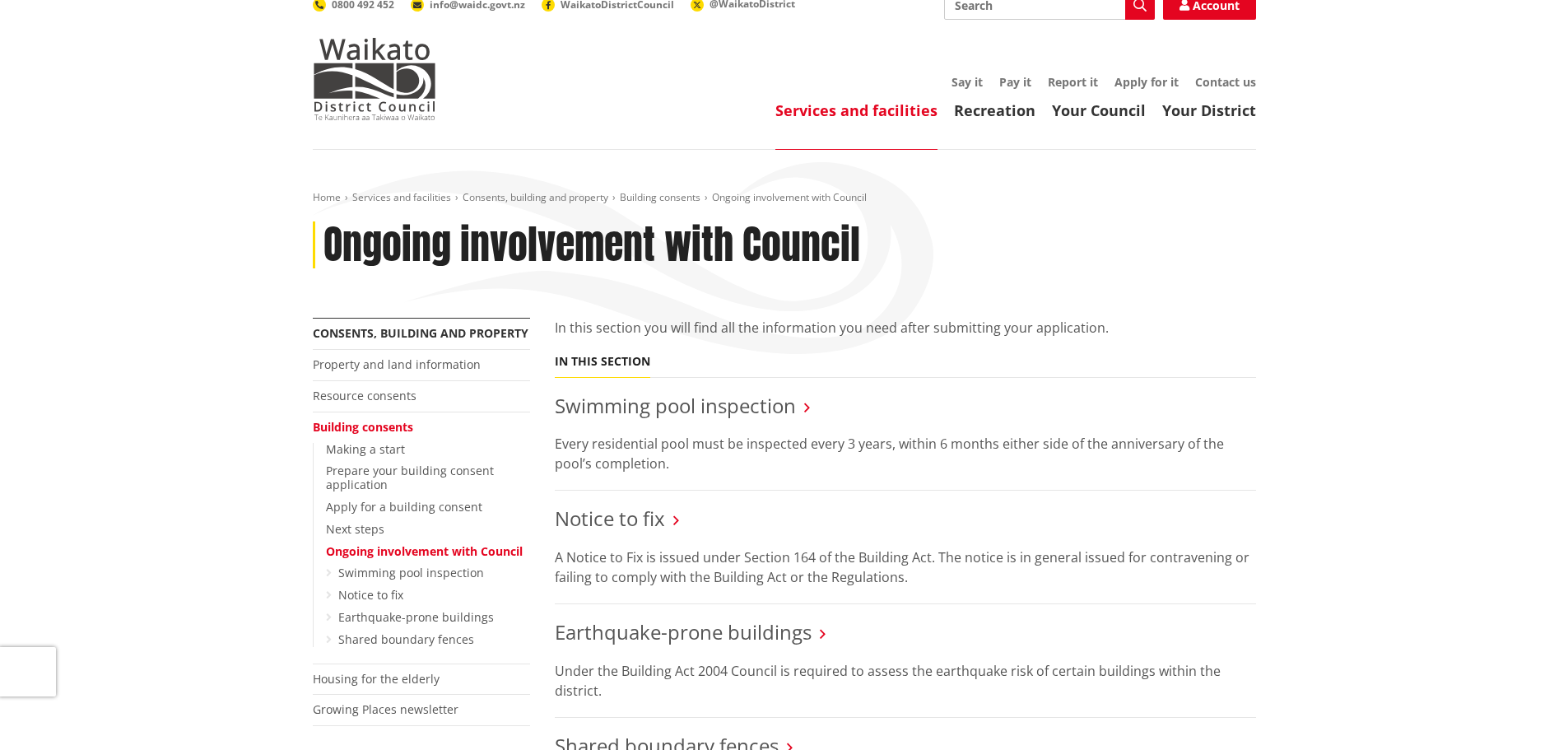 scroll, scrollTop: 0, scrollLeft: 0, axis: both 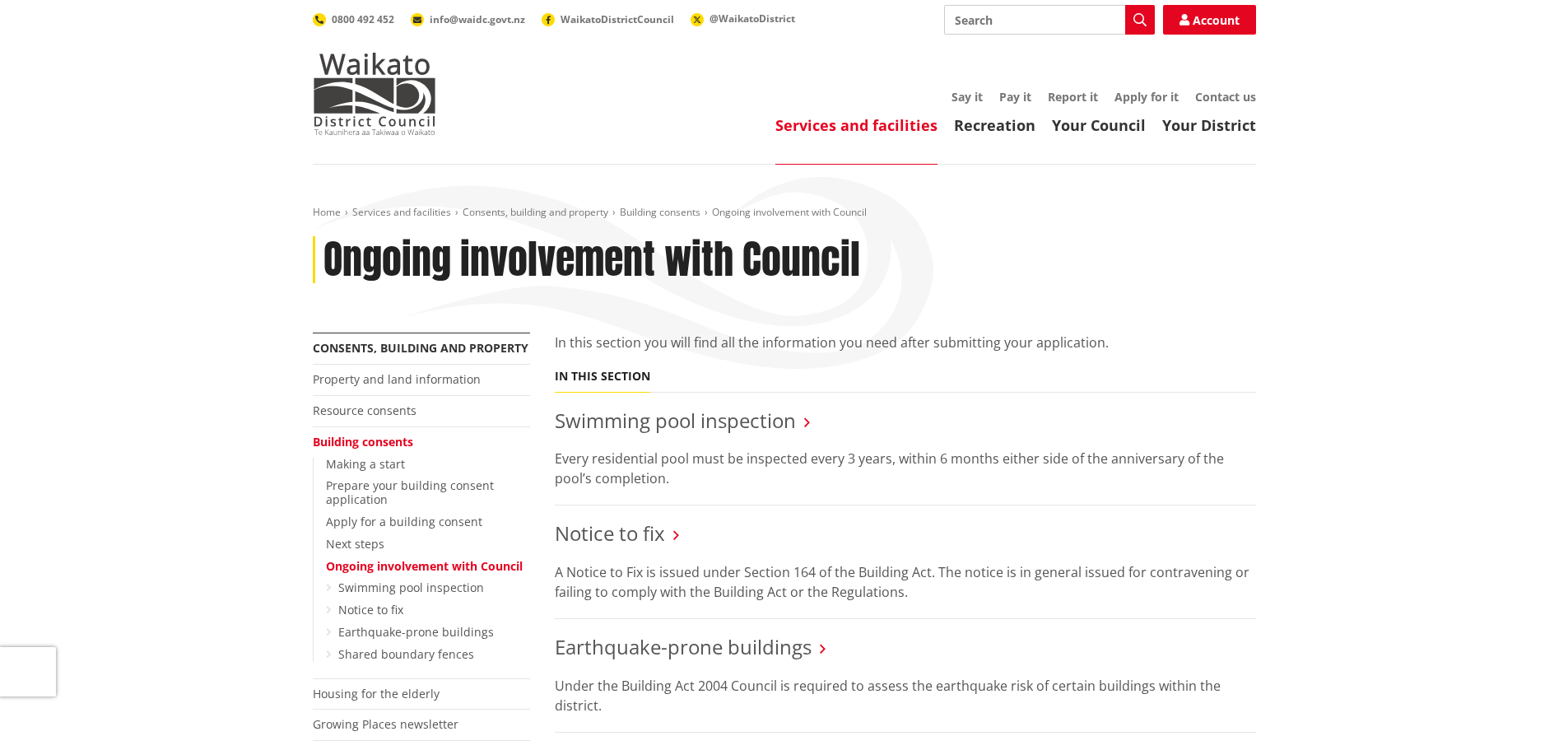 click on "Search" at bounding box center (1049, 20) 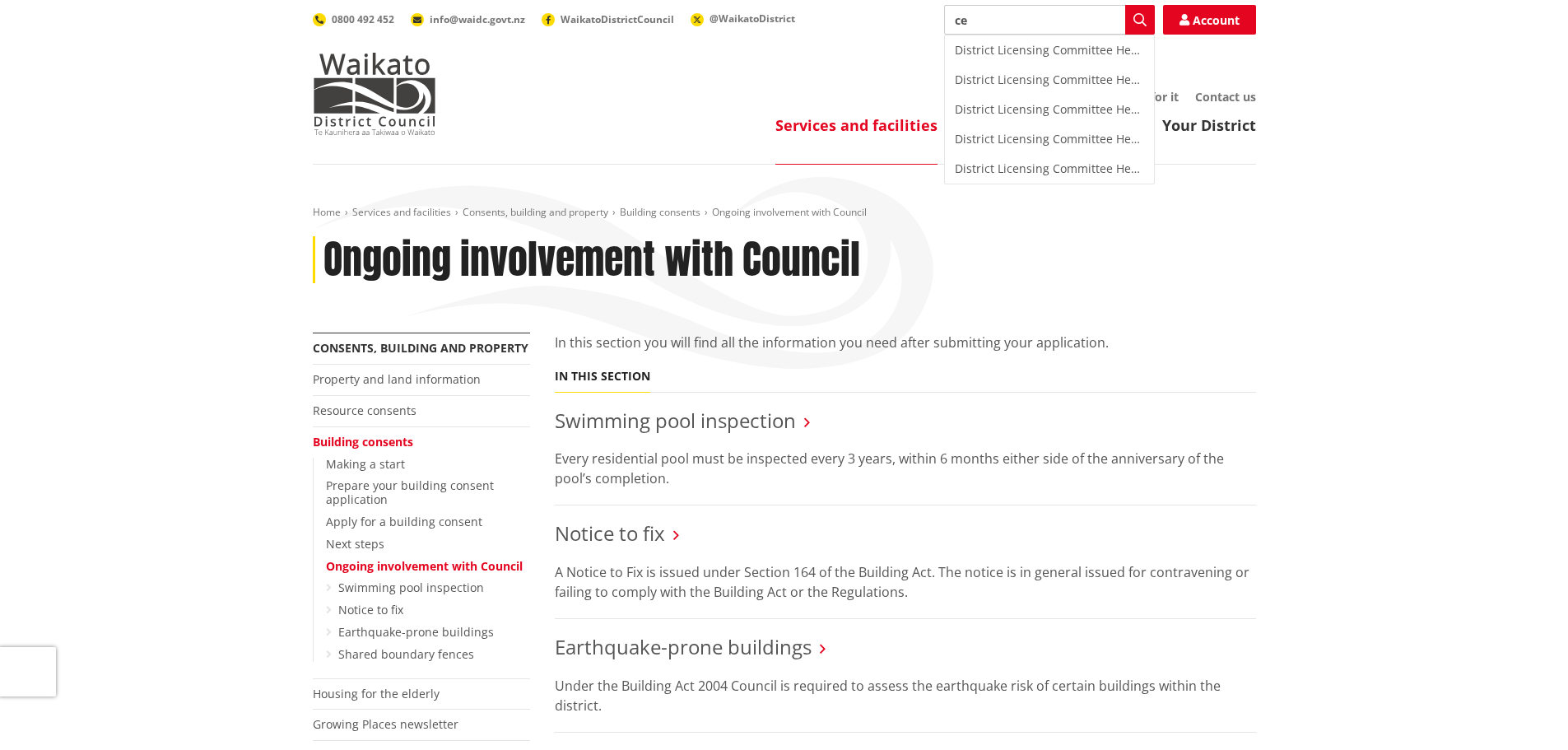 type on "c" 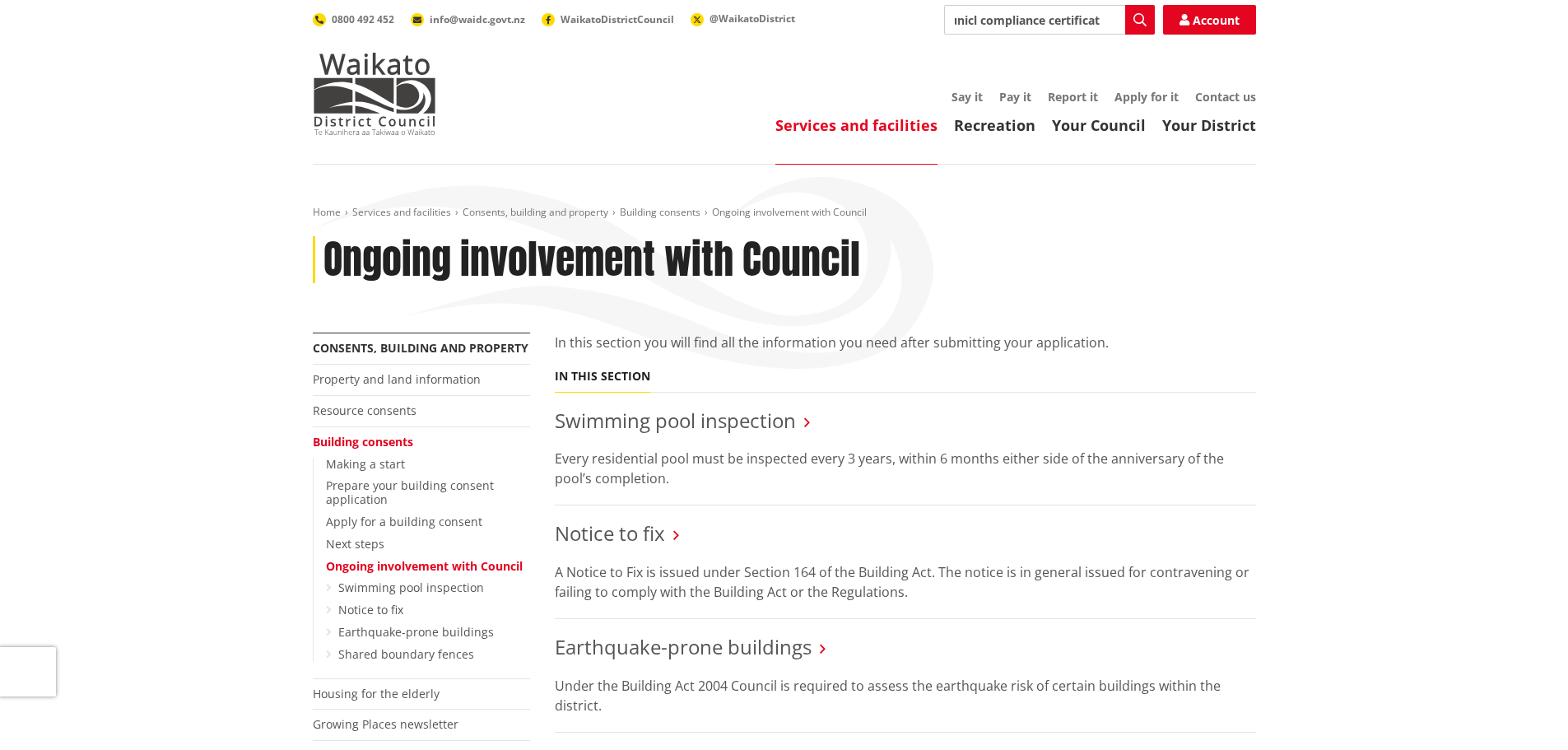type on "counicl compliance certificate" 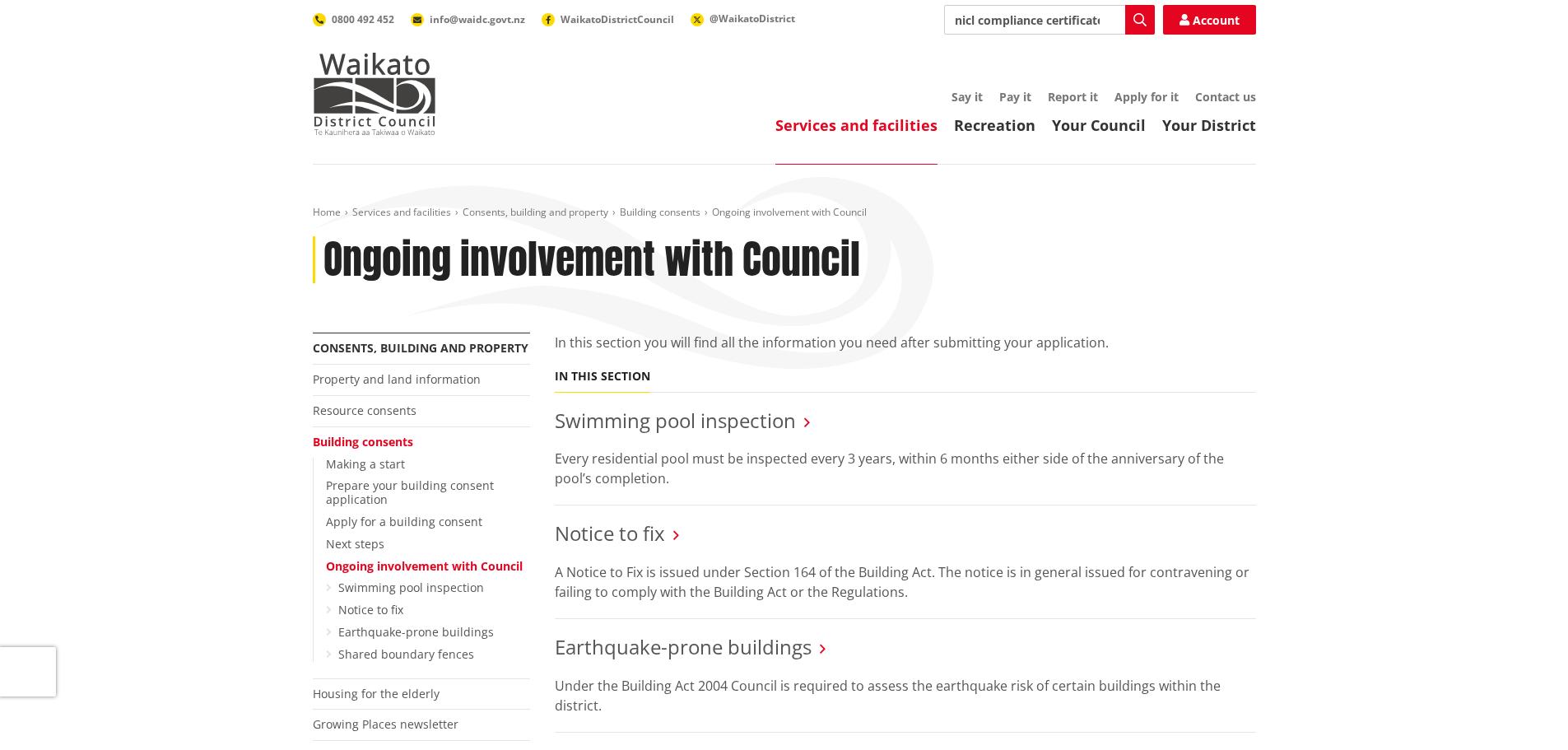 scroll, scrollTop: 0, scrollLeft: 27, axis: horizontal 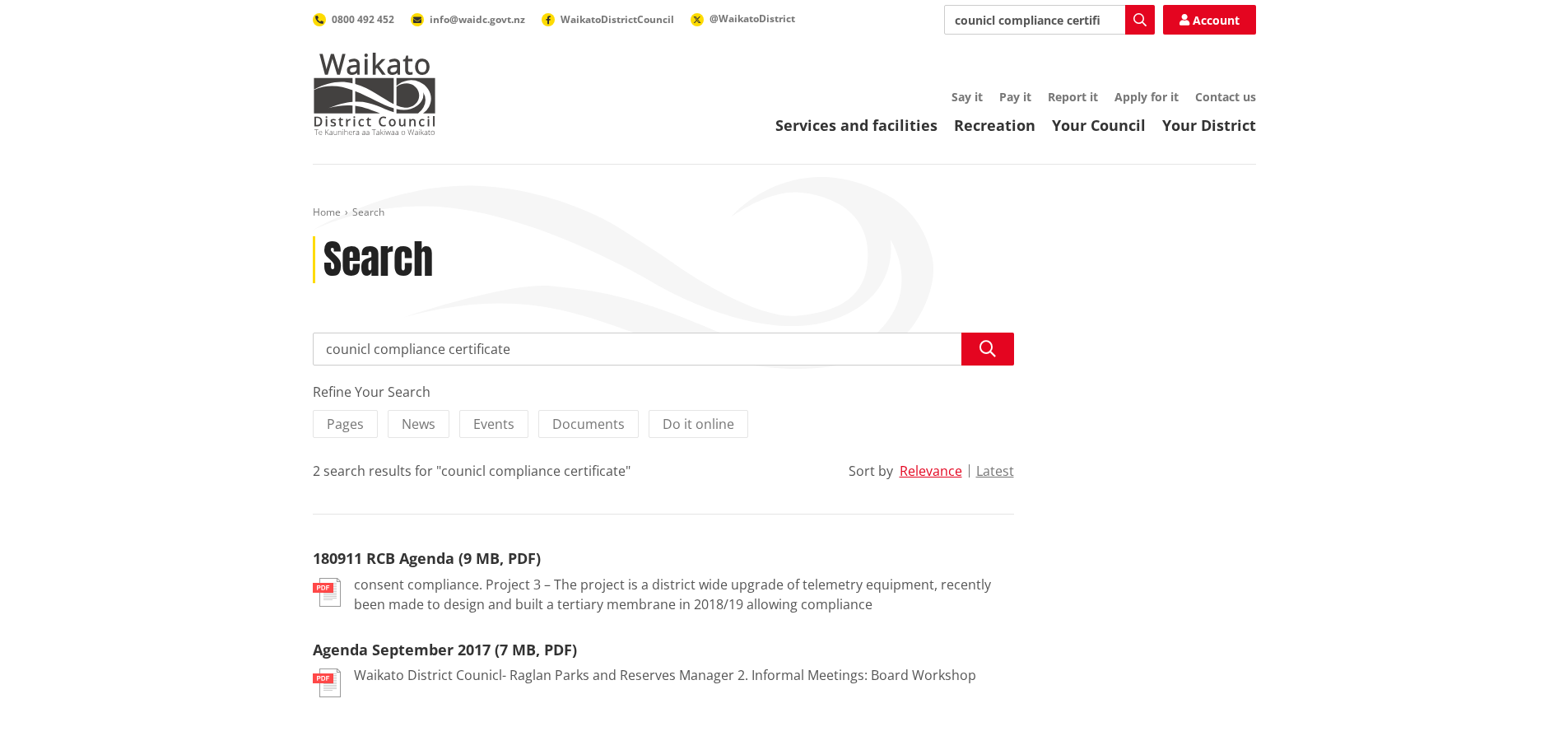 drag, startPoint x: 529, startPoint y: 349, endPoint x: 266, endPoint y: 349, distance: 263 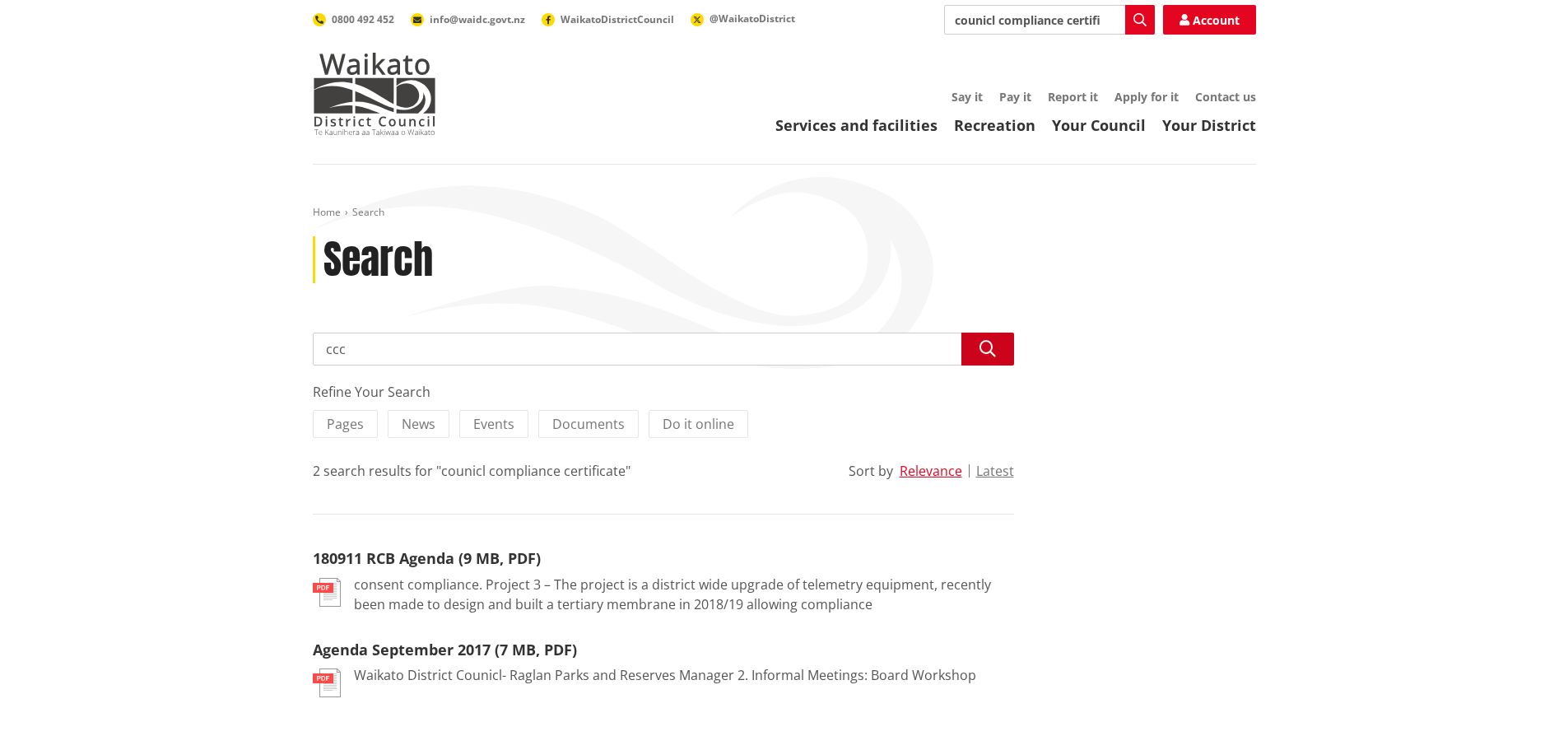 type on "ccc" 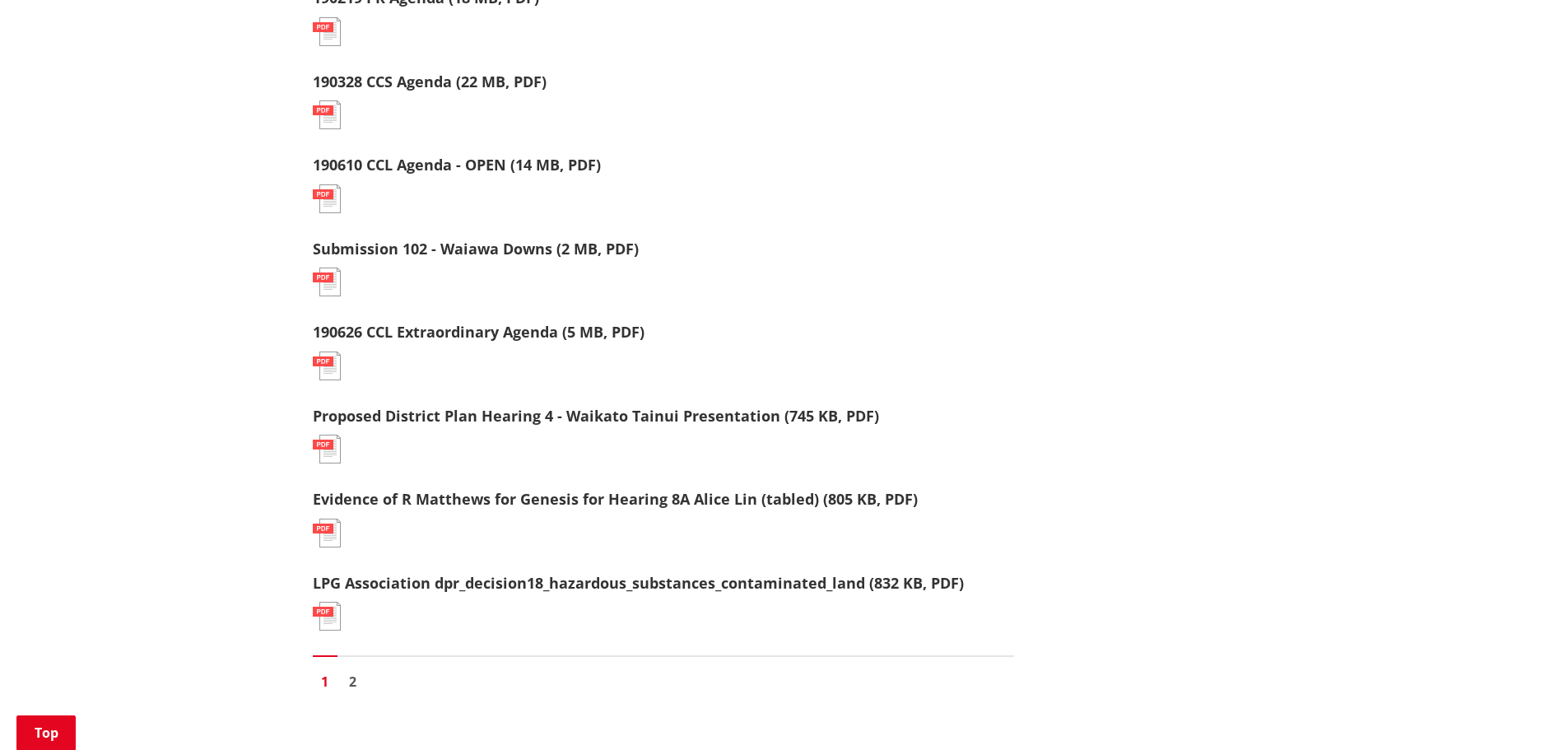 scroll, scrollTop: 1647, scrollLeft: 0, axis: vertical 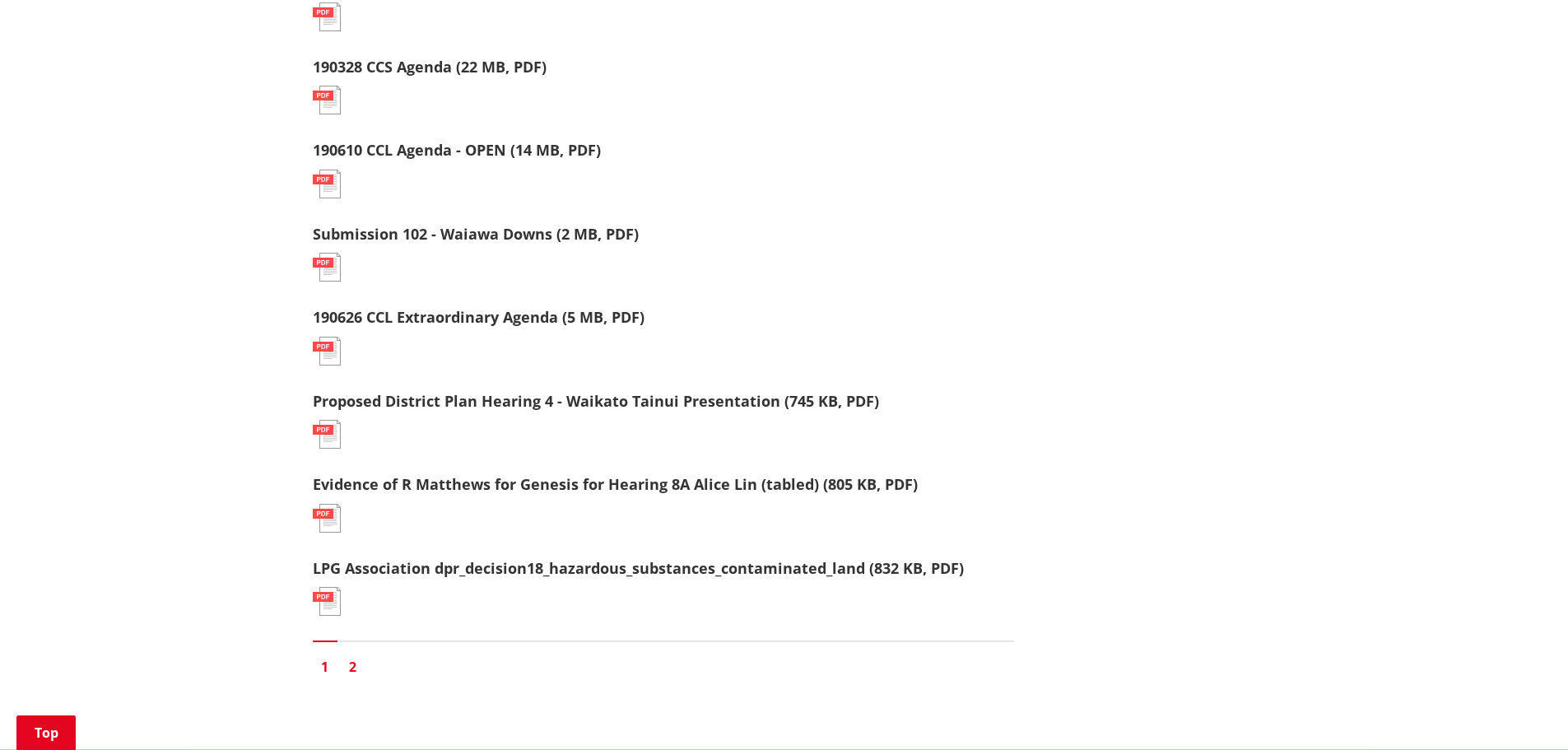 click on "2" at bounding box center (353, 667) 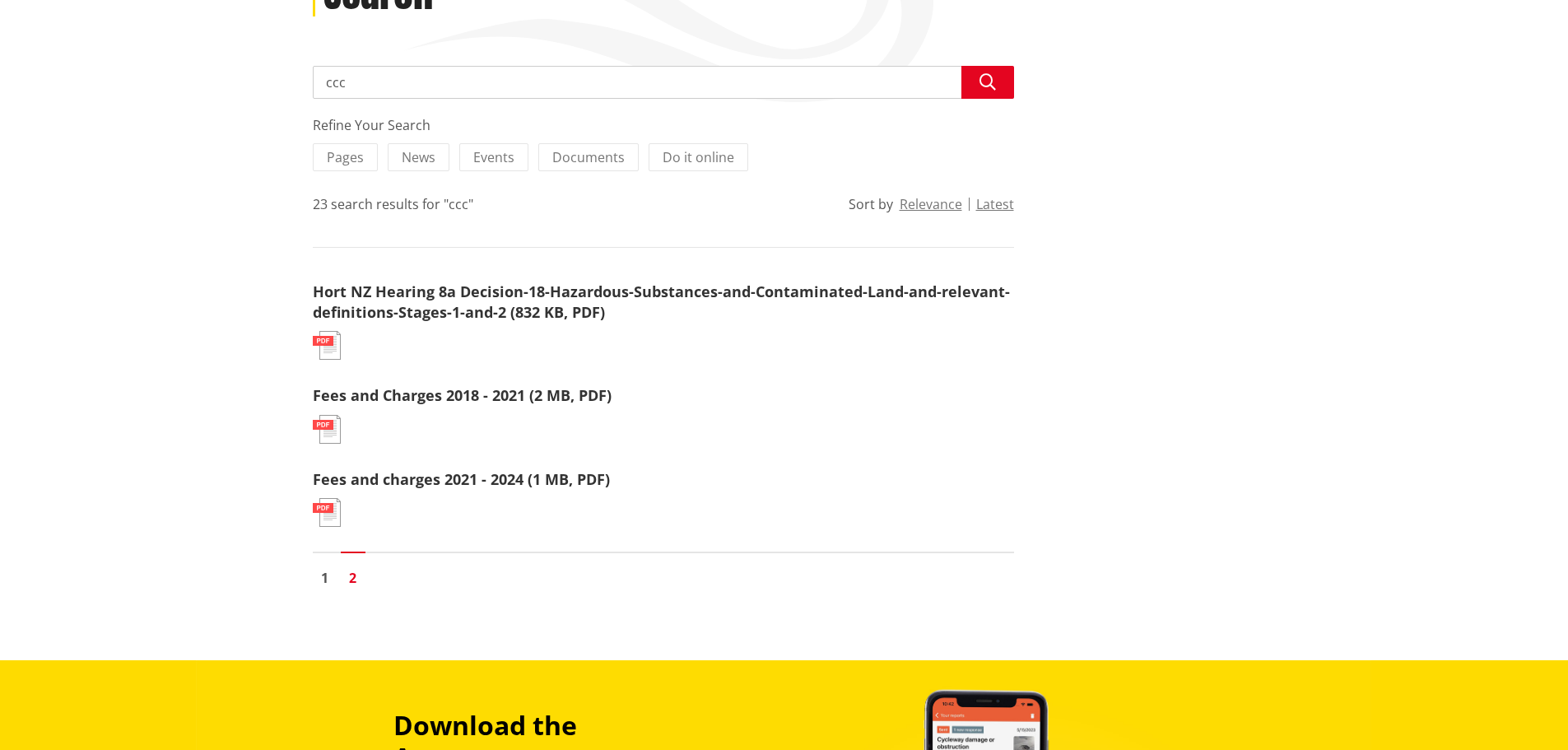 scroll, scrollTop: 274, scrollLeft: 0, axis: vertical 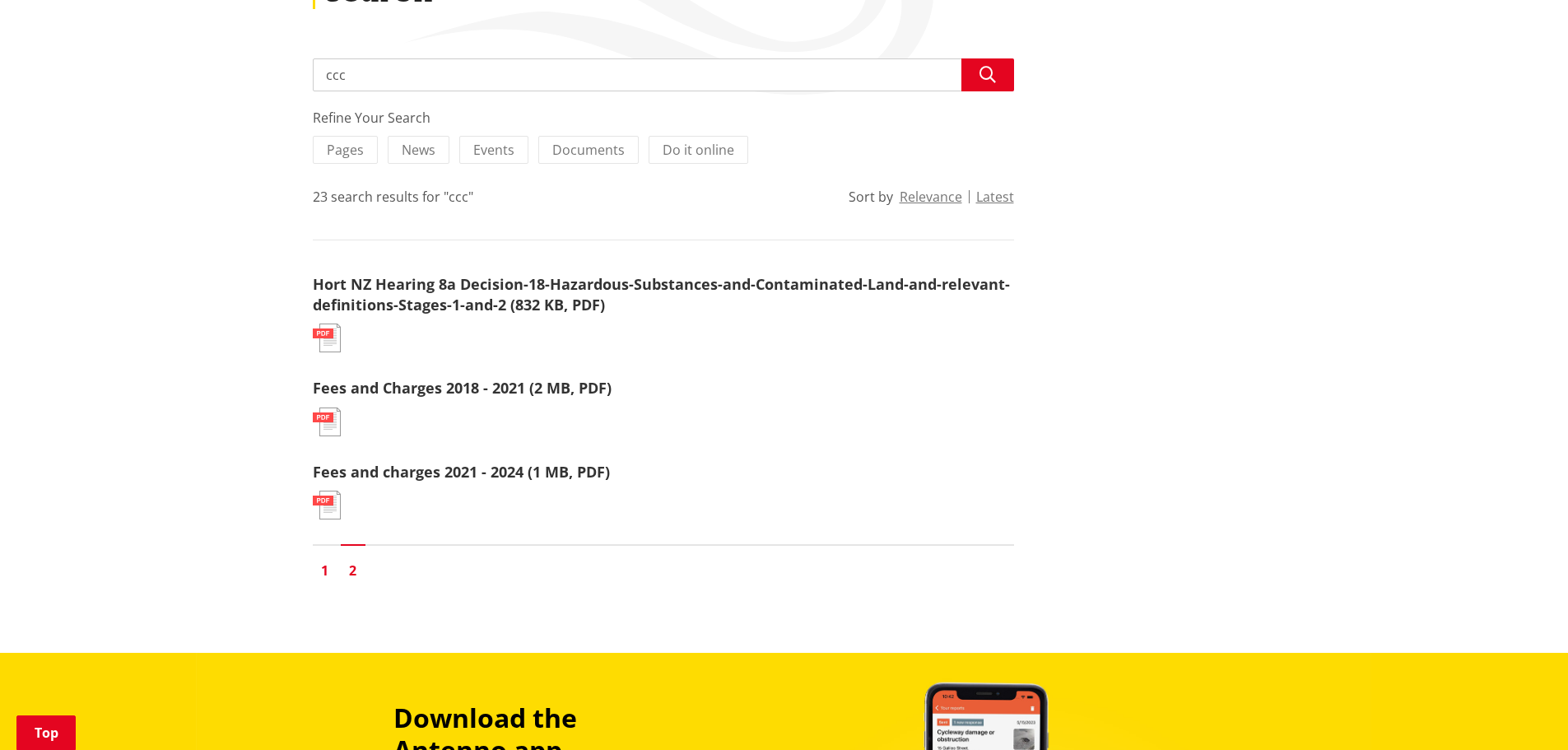 click on "1" at bounding box center [325, 571] 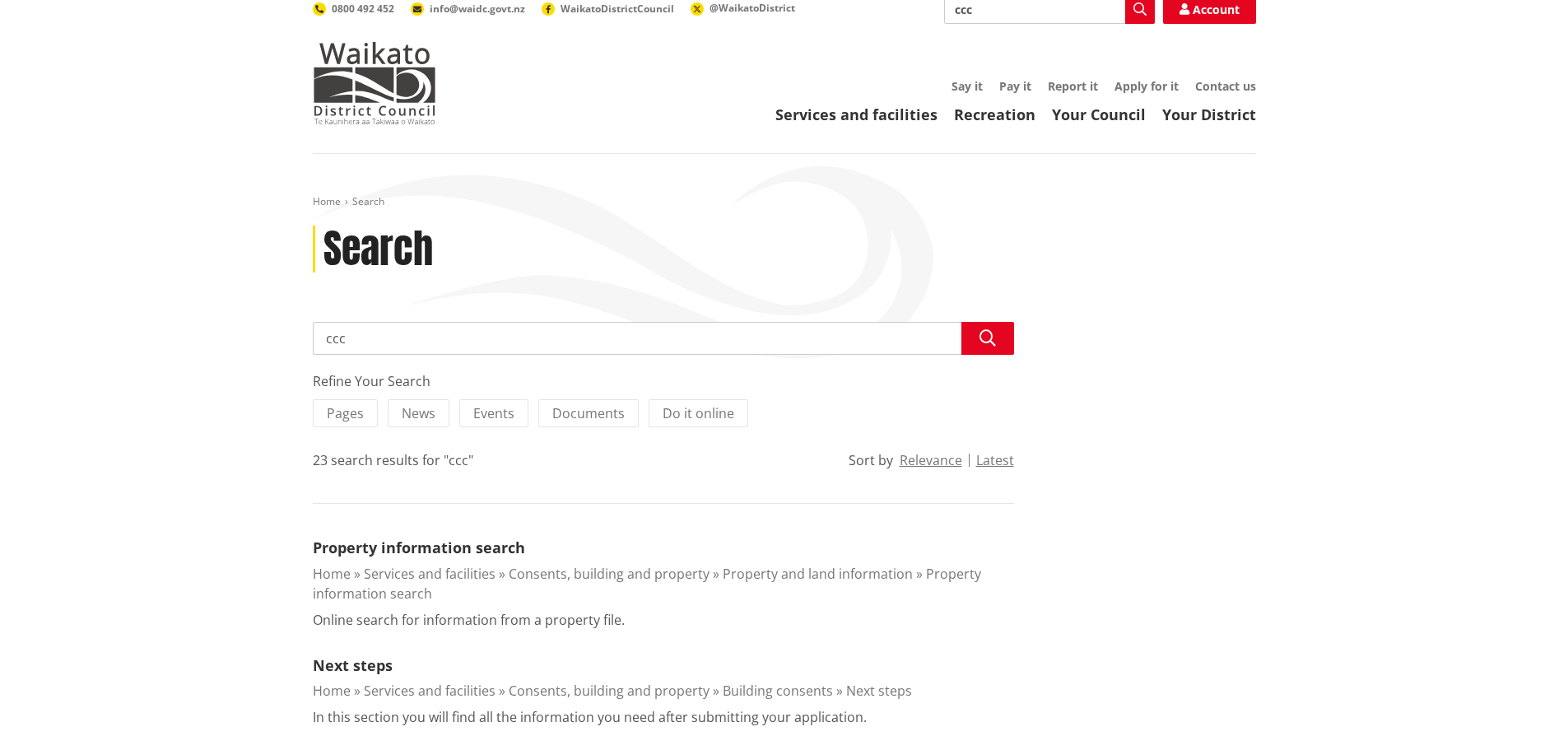scroll, scrollTop: 0, scrollLeft: 0, axis: both 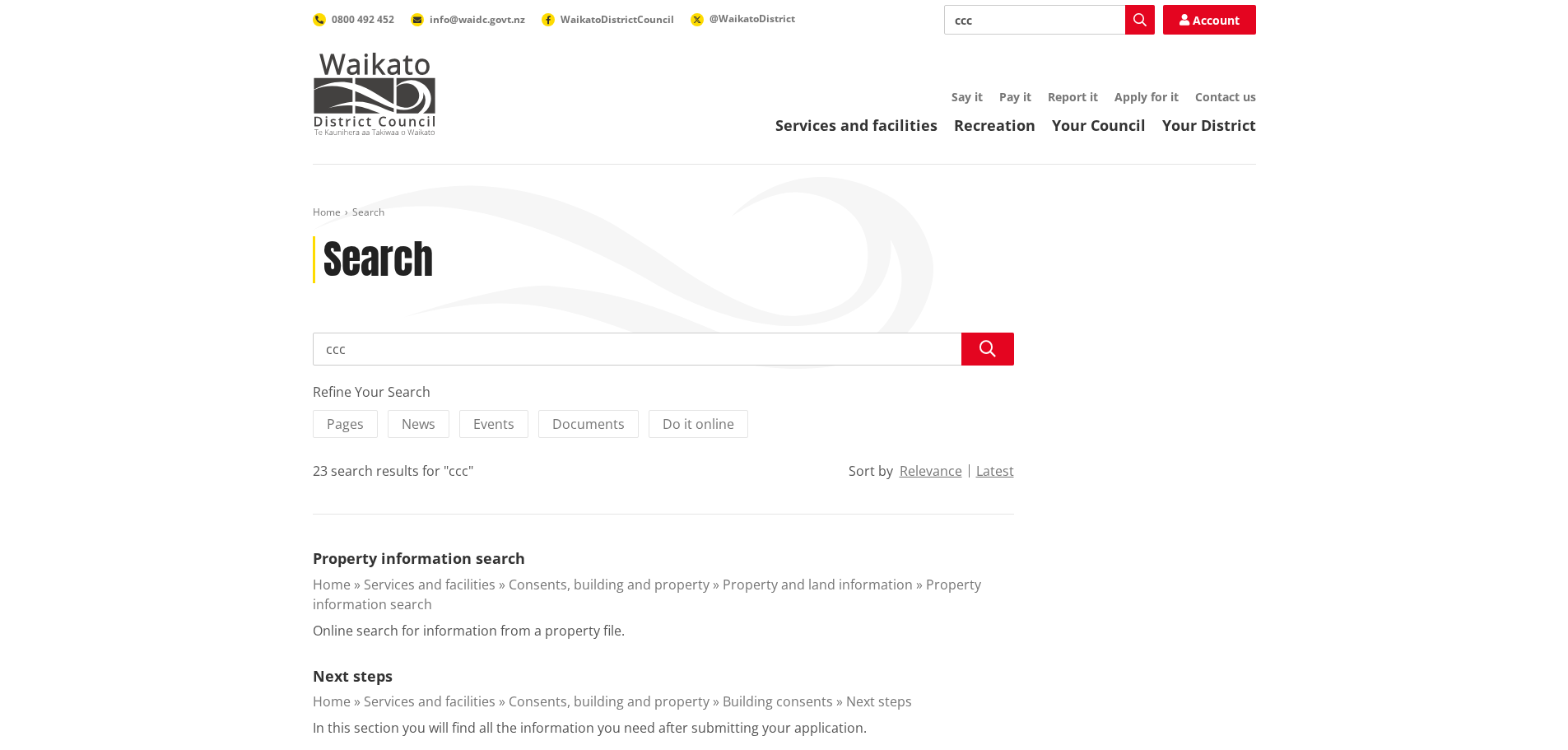 click on "ccc" at bounding box center (663, 349) 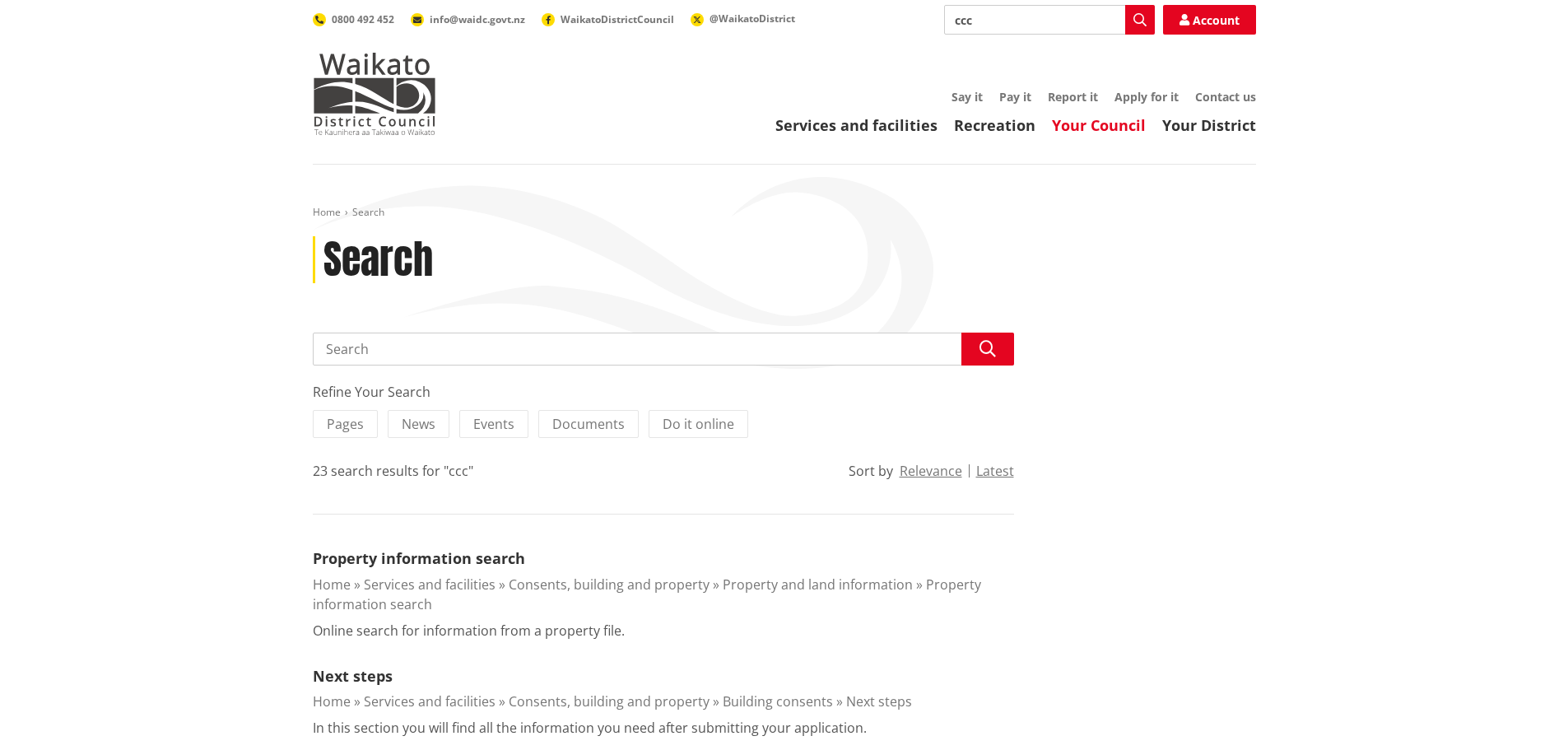 type 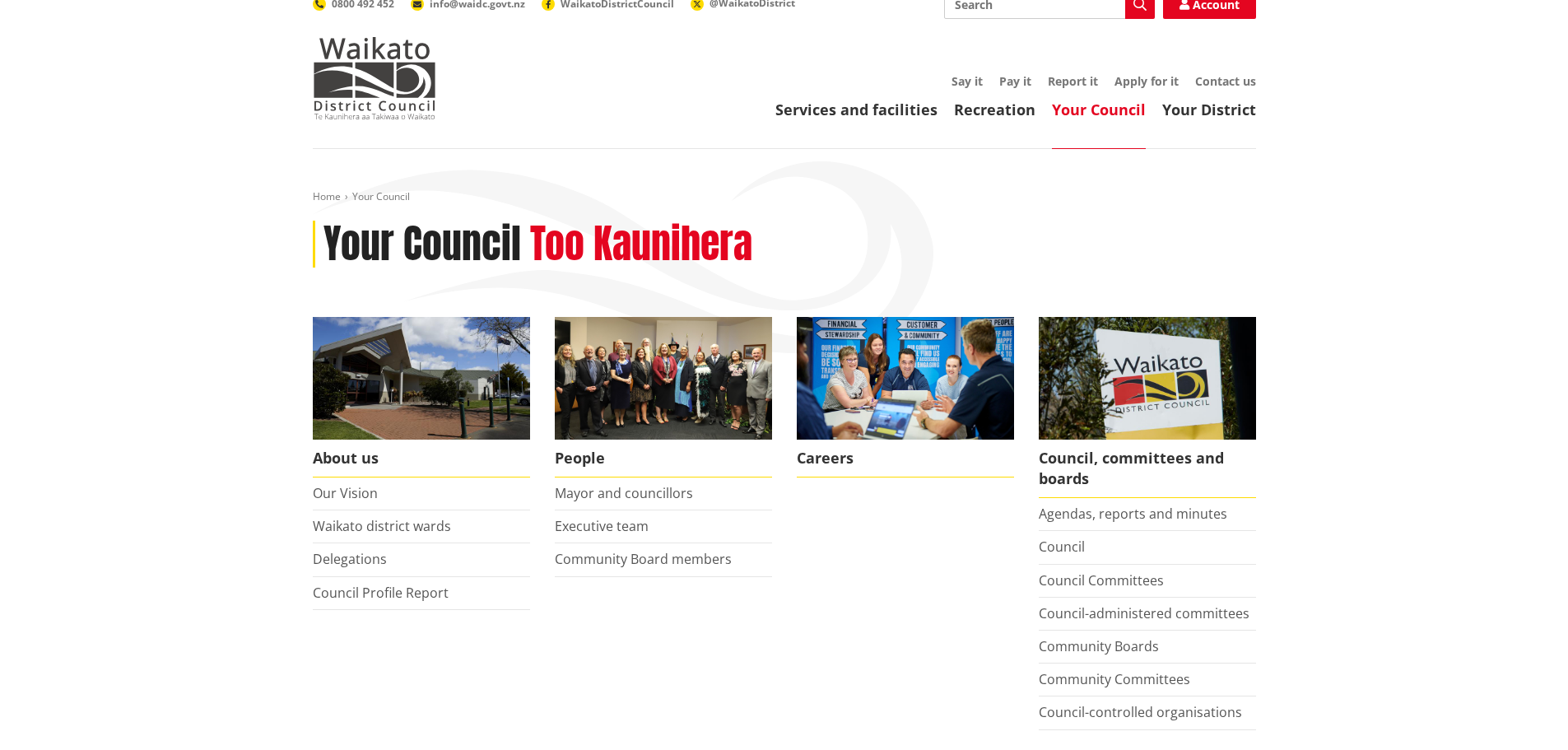 scroll, scrollTop: 0, scrollLeft: 0, axis: both 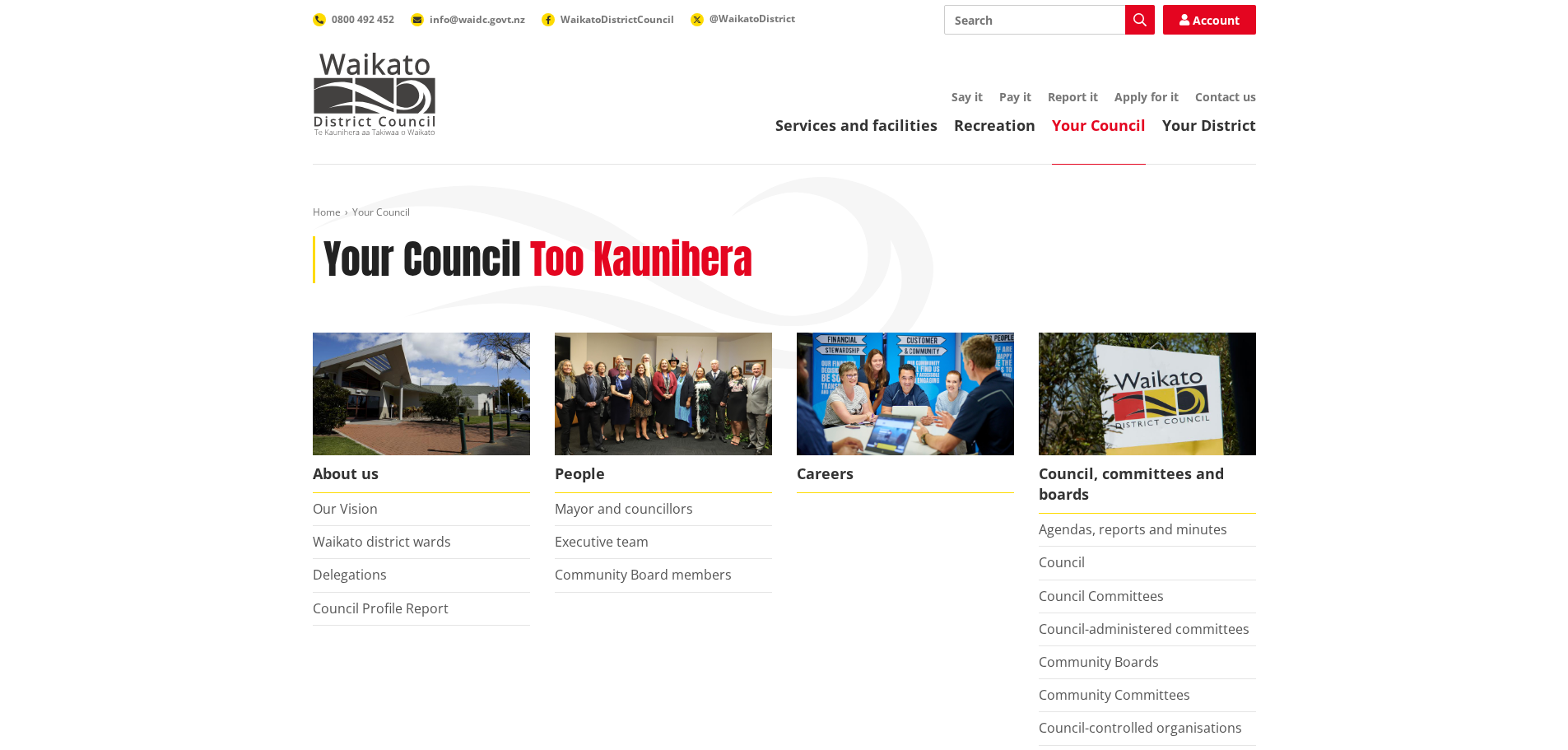 click on "Home
Your Council
Your Council
Too Kaunihera
About us
Our Vision
[REGION] district wards
Delegations
Council Profile Report
People
Mayor and councillors
Executive team
Community Board members
Careers
Council, committees and boards
Agendas, reports and minutes
Council
Council Committees
Council-administered committees
Community Boards" at bounding box center (784, 1082) 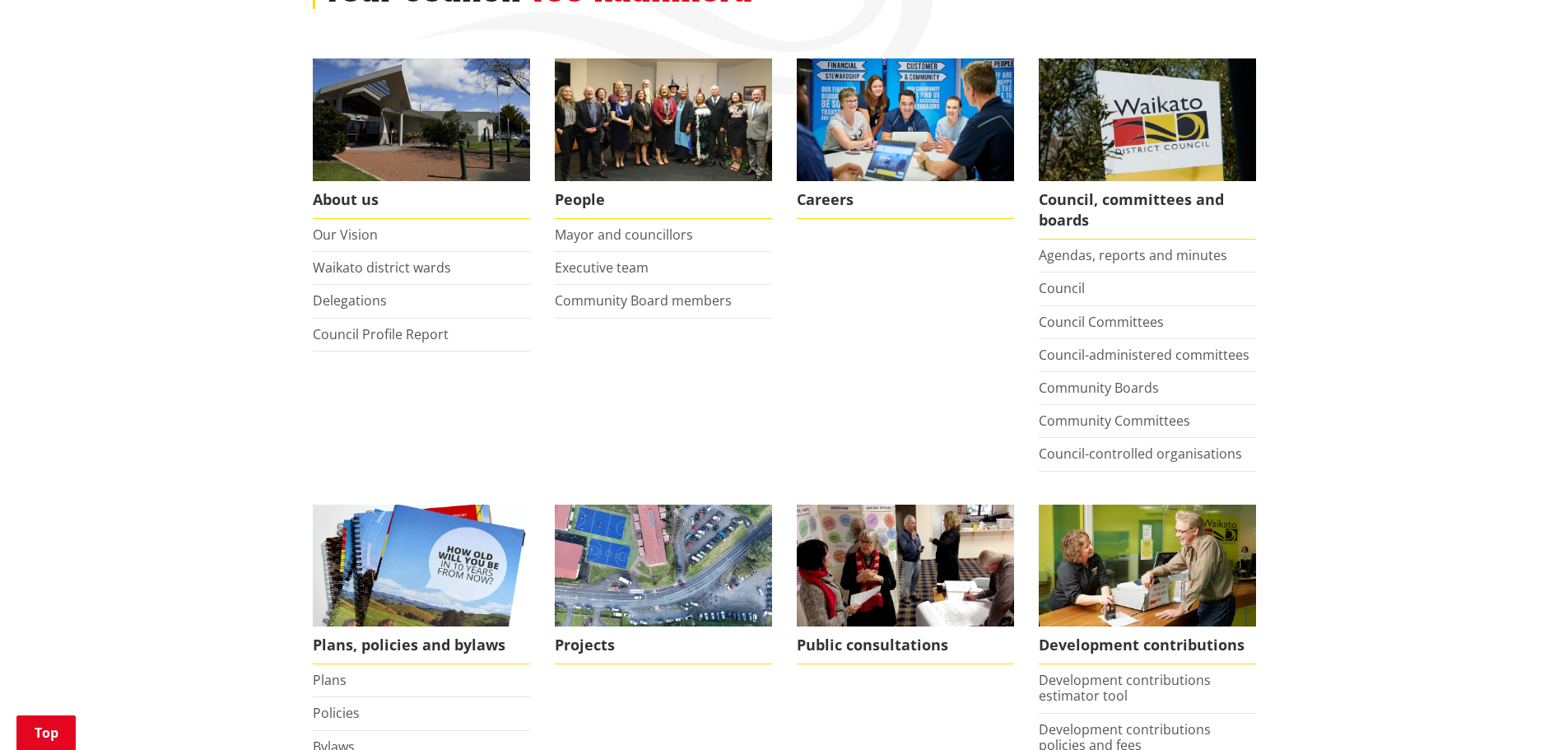 click on "Home
Your Council
Your Council
Too Kaunihera
About us
Our Vision
Waikato district wards
Delegations
Council Profile Report
People
Mayor and councillors
Executive team
Community Board members
Careers
Council, committees and boards
Agendas, reports and minutes
Council
Council Committees
Council-administered committees
Community Boards" at bounding box center (784, 808) 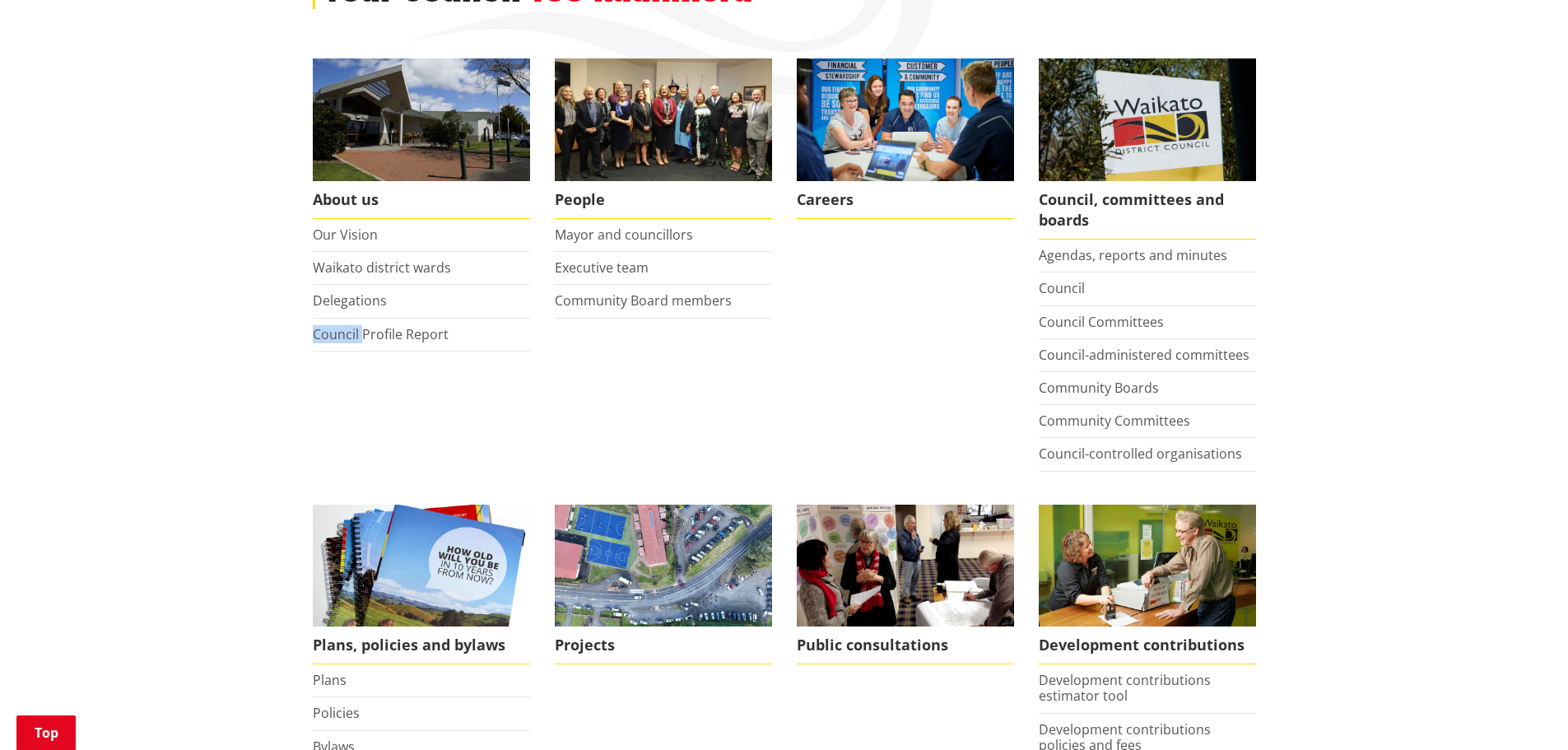 click on "Home
Your Council
Your Council
Too Kaunihera
About us
Our Vision
Waikato district wards
Delegations
Council Profile Report
People
Mayor and councillors
Executive team
Community Board members
Careers
Council, committees and boards
Agendas, reports and minutes
Council
Council Committees
Council-administered committees
Community Boards" at bounding box center [784, 808] 